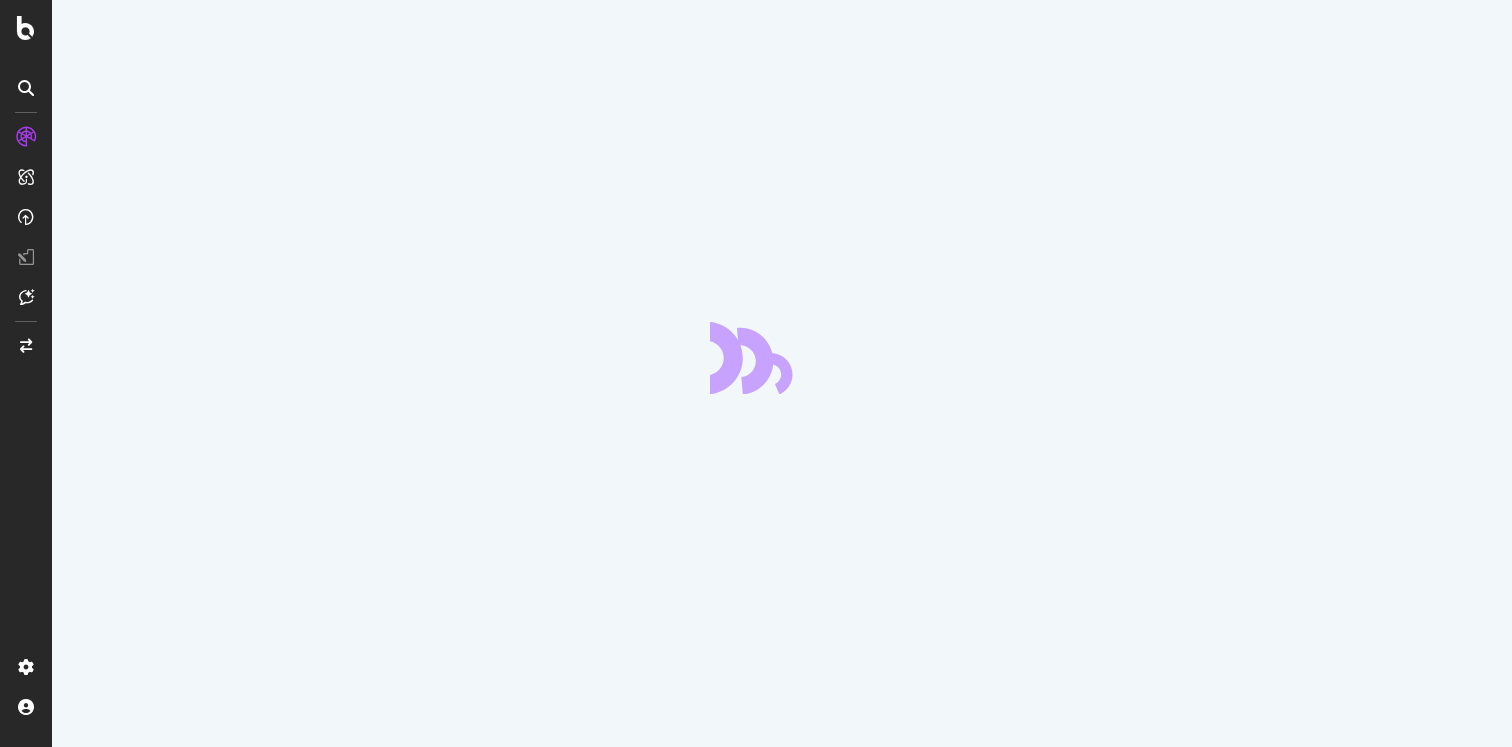 scroll, scrollTop: 0, scrollLeft: 0, axis: both 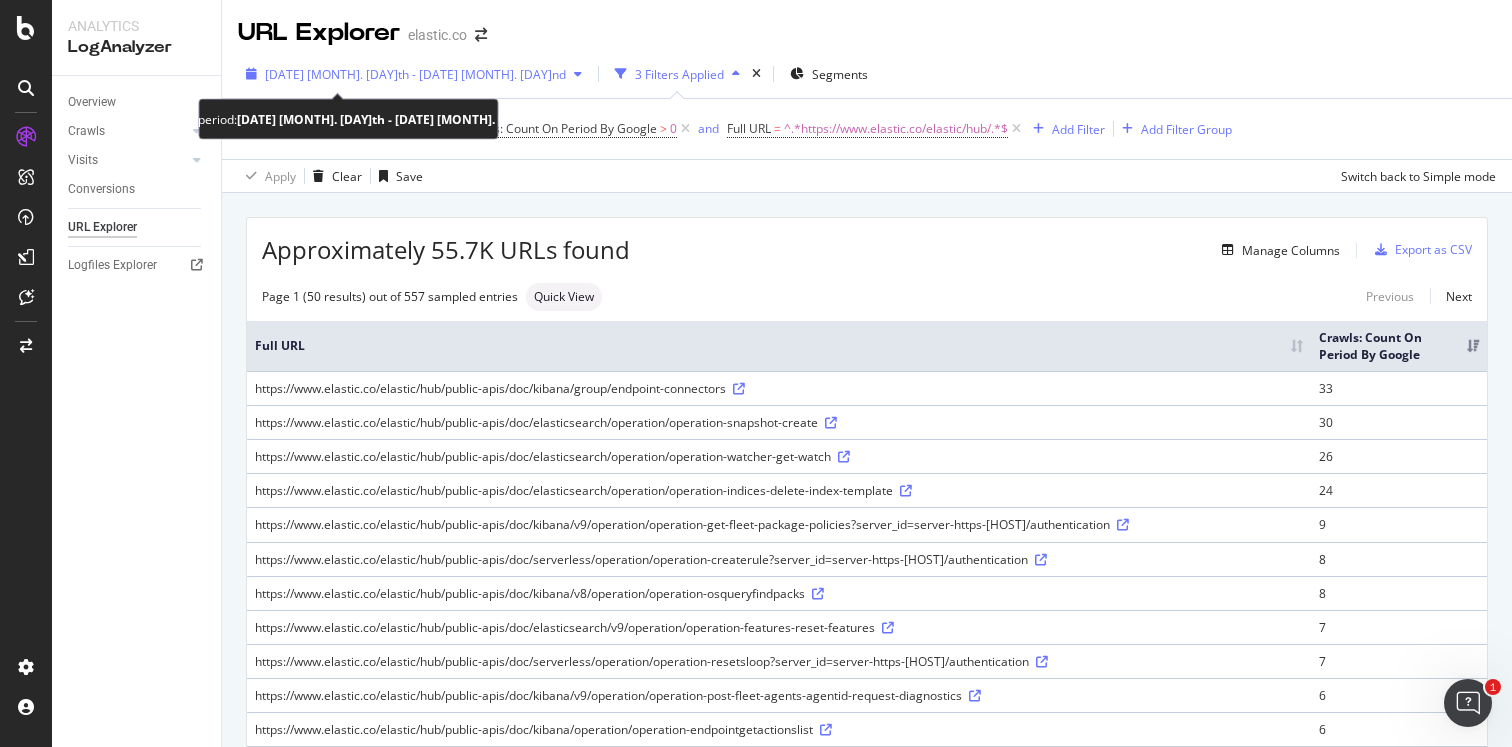 click at bounding box center [578, 74] 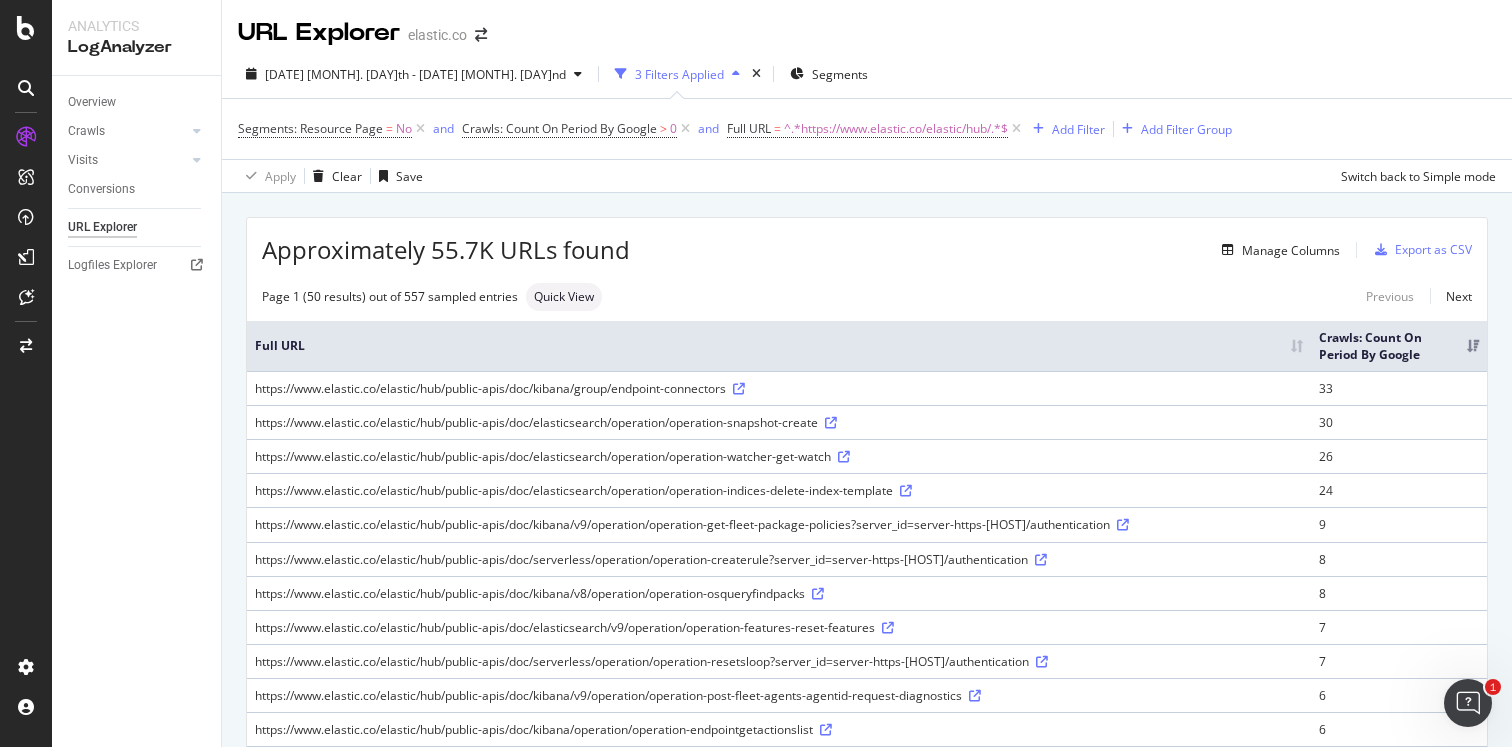 click on "Manage Columns" at bounding box center [985, 250] 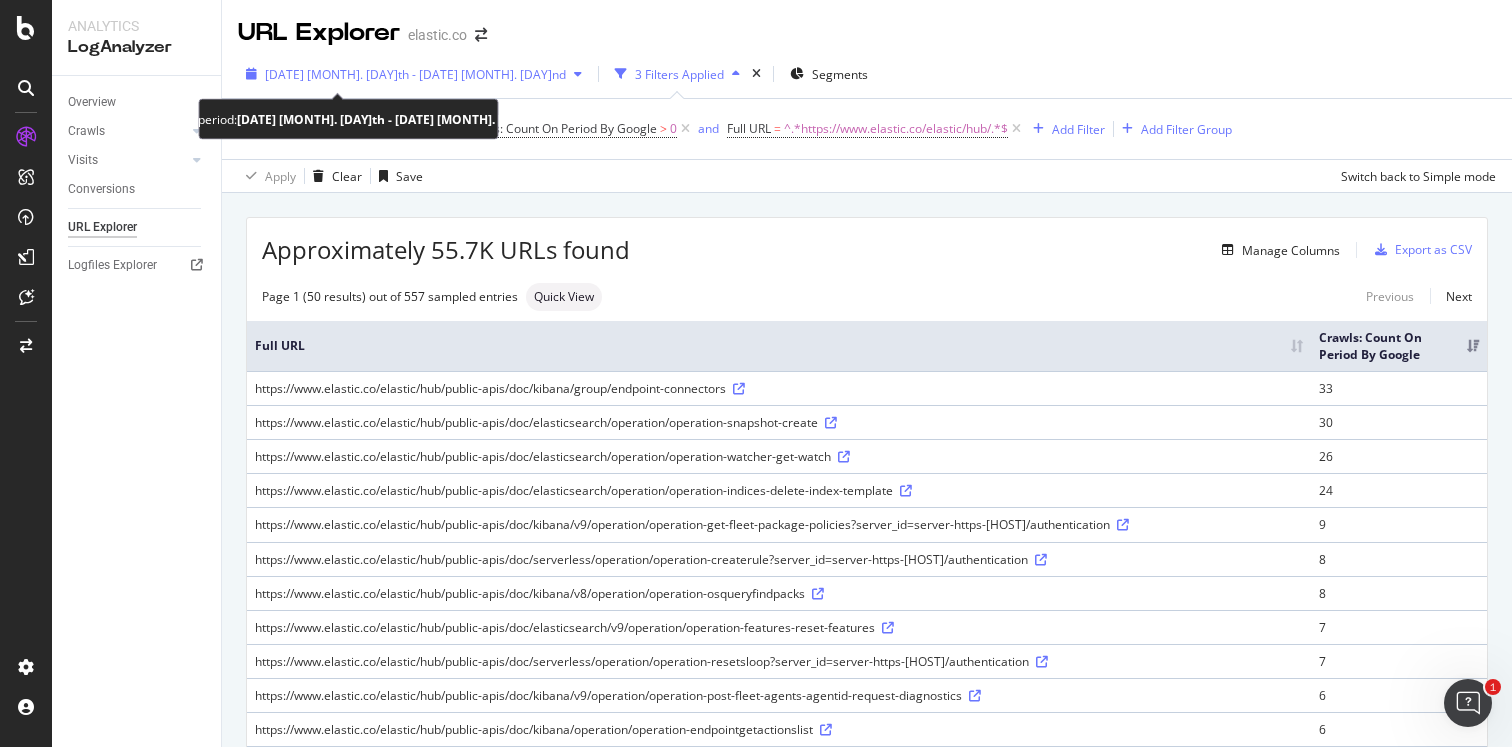 click on "[DATE] [MONTH]. [DAY]th - [DATE] [MONTH]. [DAY]nd" at bounding box center [415, 74] 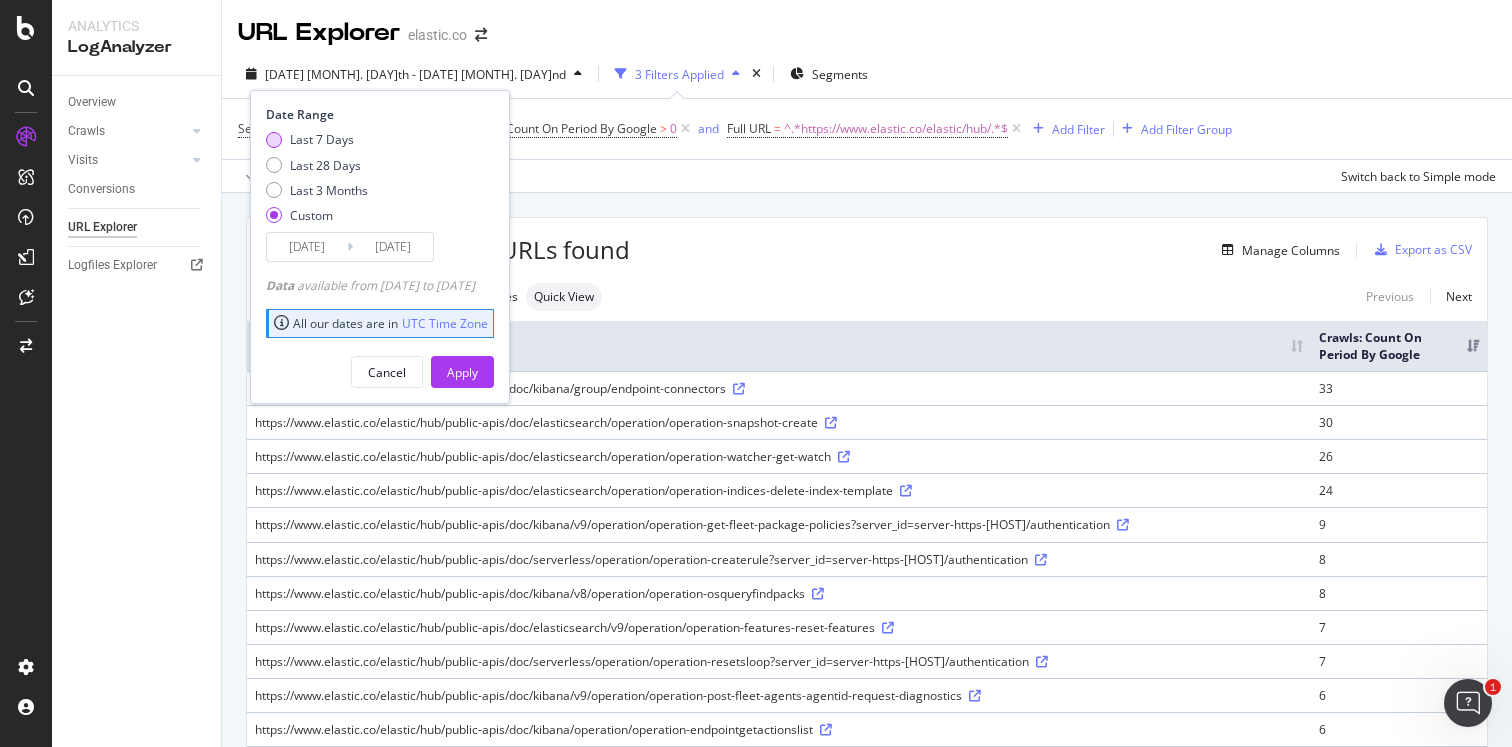 click on "Last 7 Days" at bounding box center [322, 139] 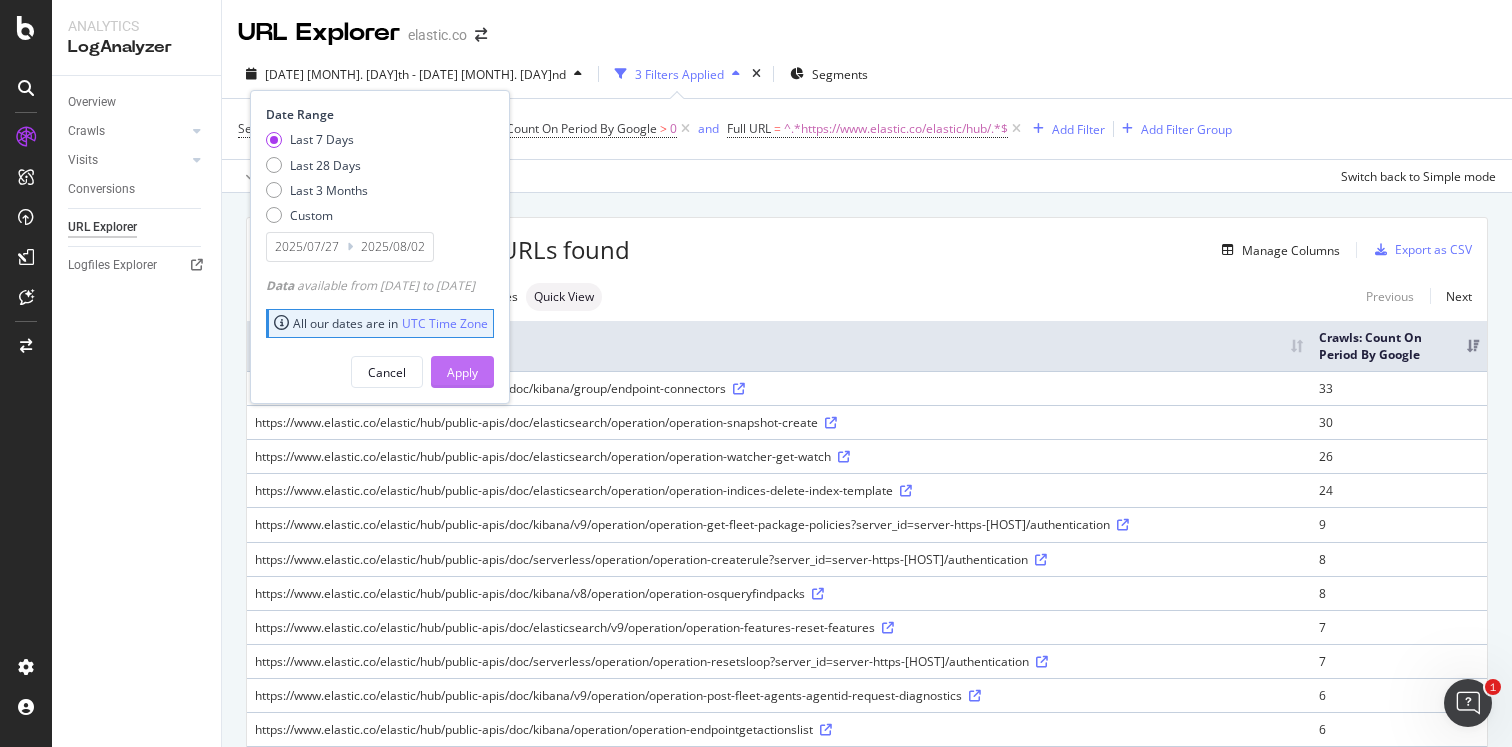 click on "Apply" at bounding box center [462, 372] 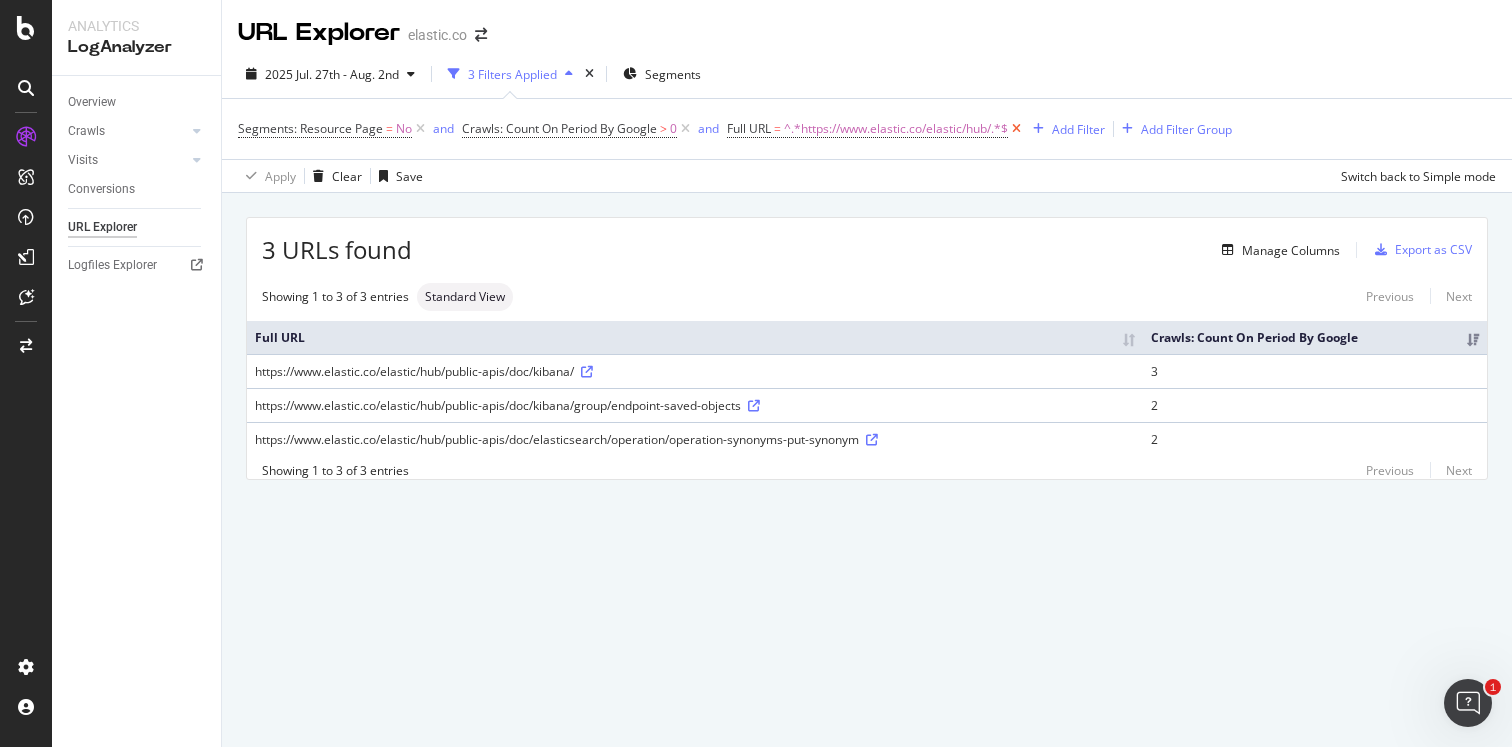 click at bounding box center [1016, 129] 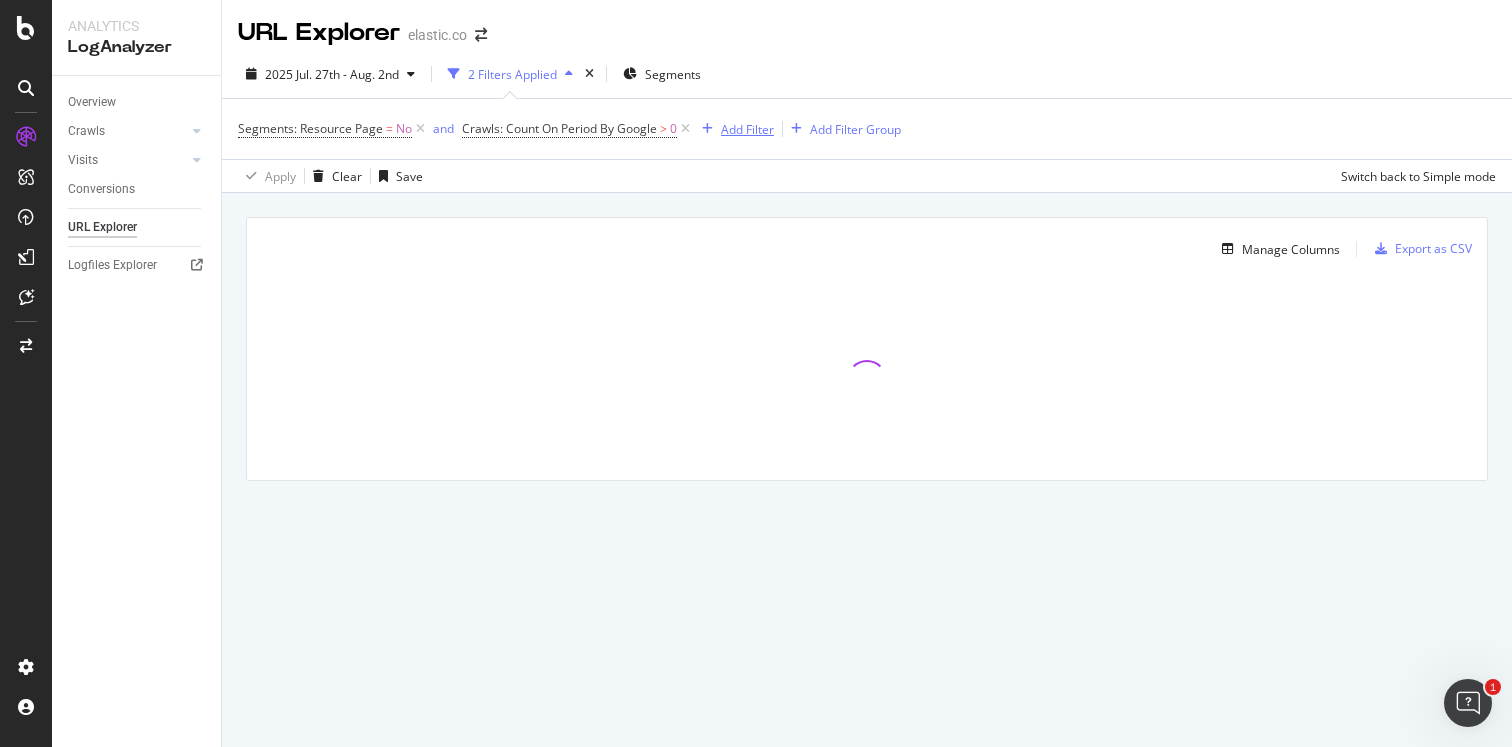 click on "Add Filter" at bounding box center [747, 129] 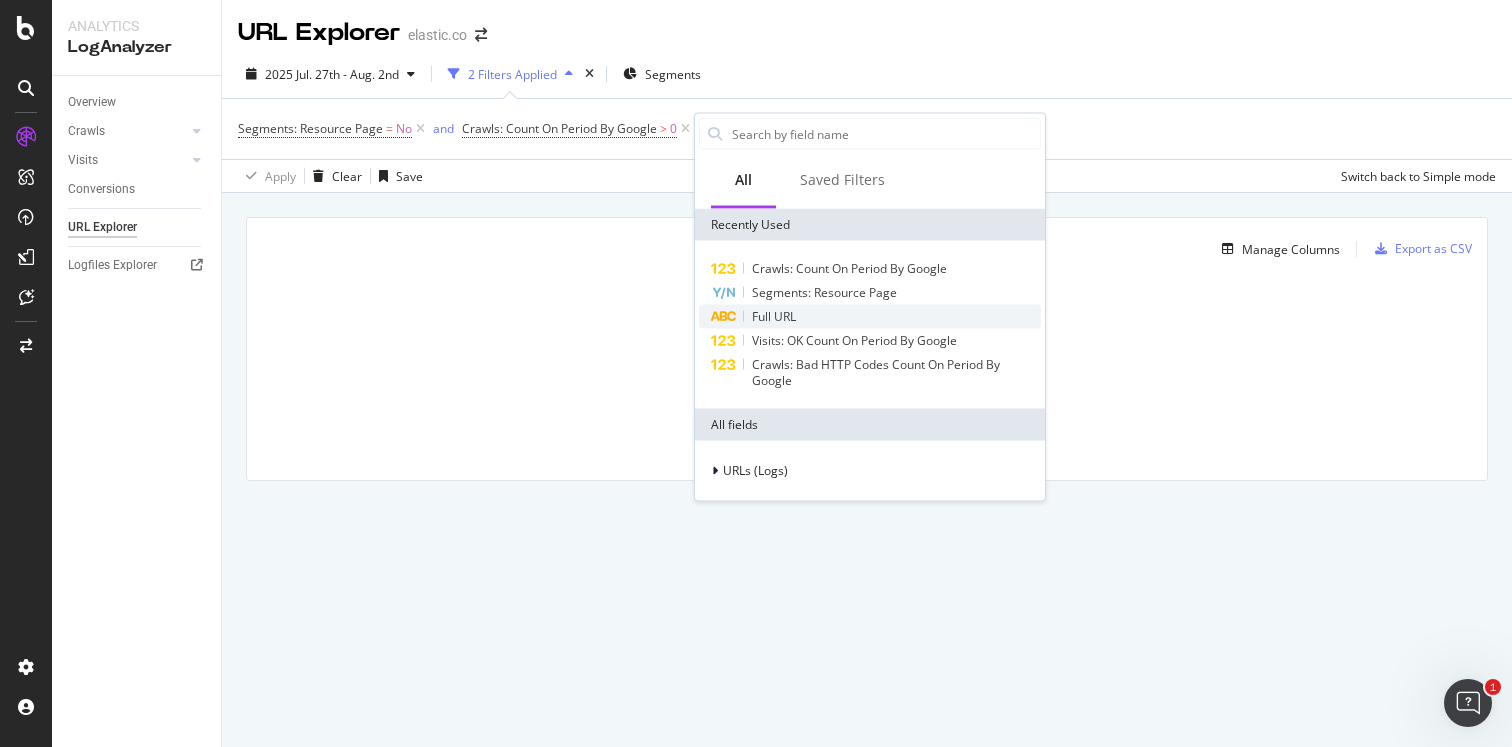 click on "Full URL" at bounding box center (774, 316) 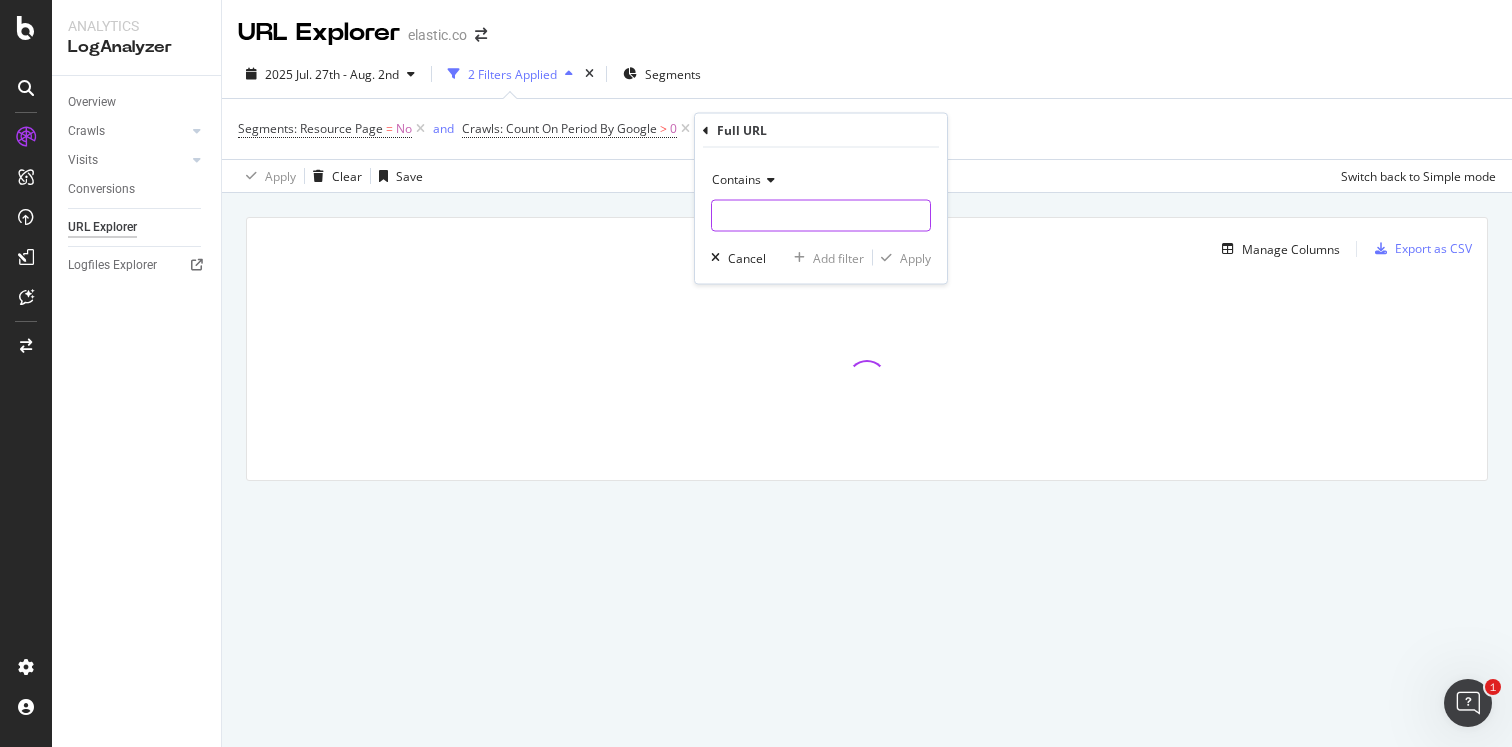click at bounding box center (821, 216) 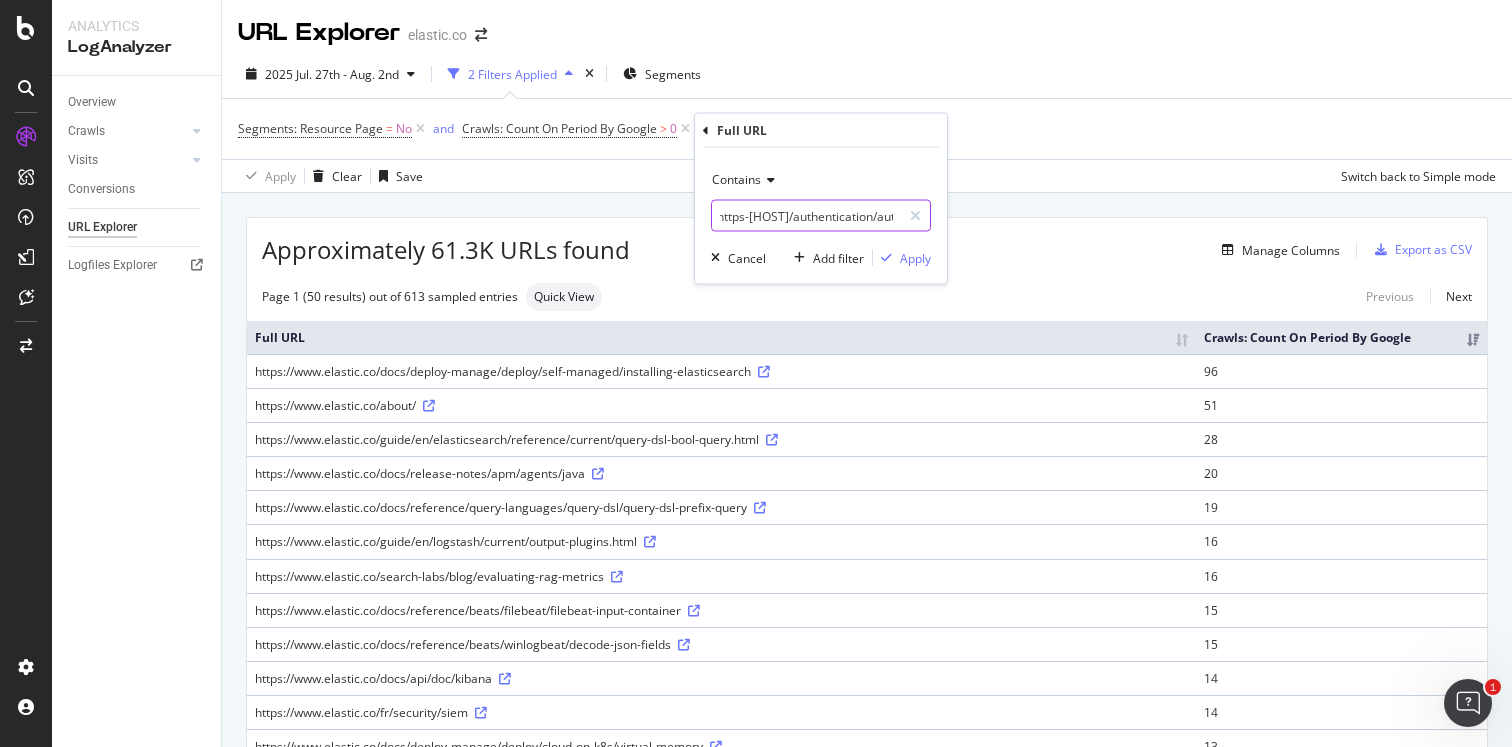 scroll, scrollTop: 0, scrollLeft: 109, axis: horizontal 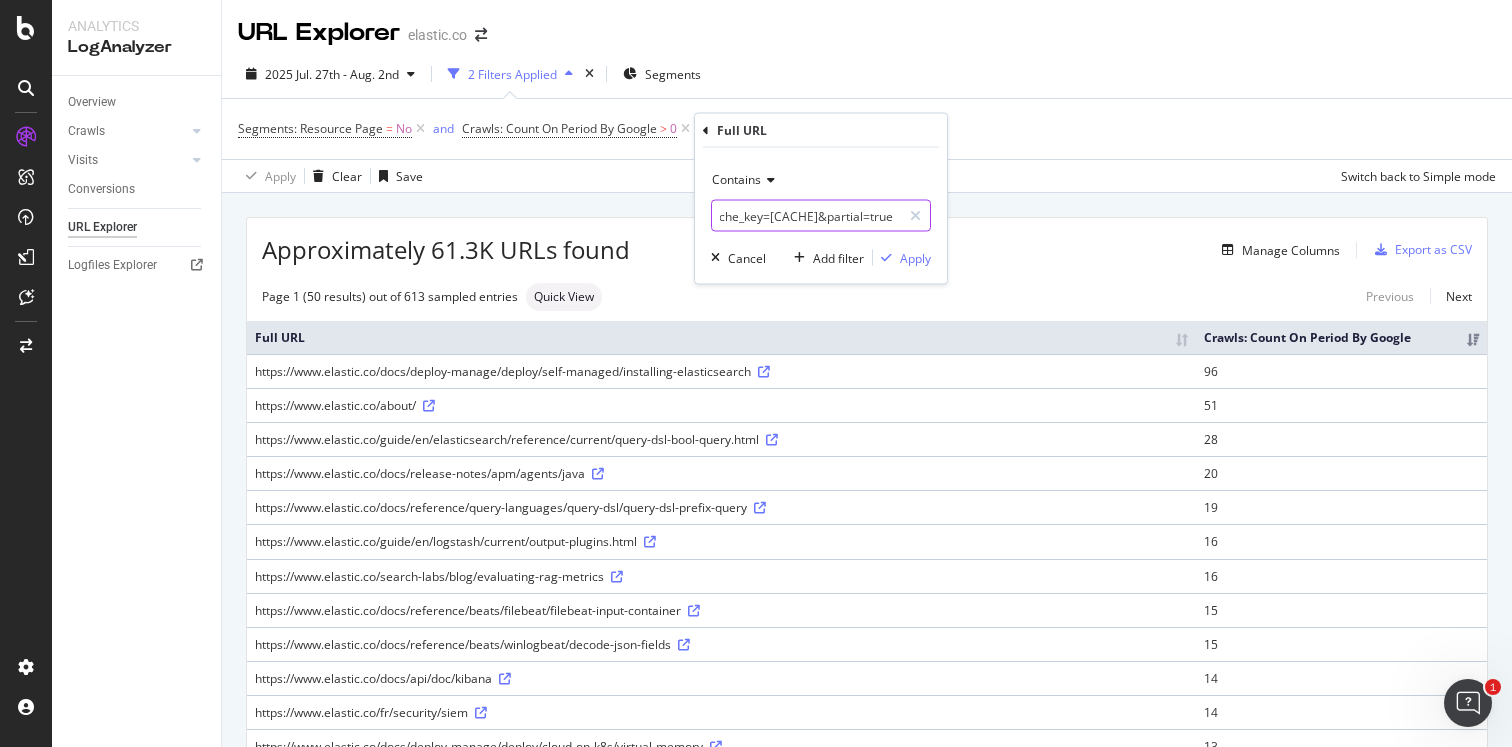 drag, startPoint x: 797, startPoint y: 217, endPoint x: 1021, endPoint y: 222, distance: 224.0558 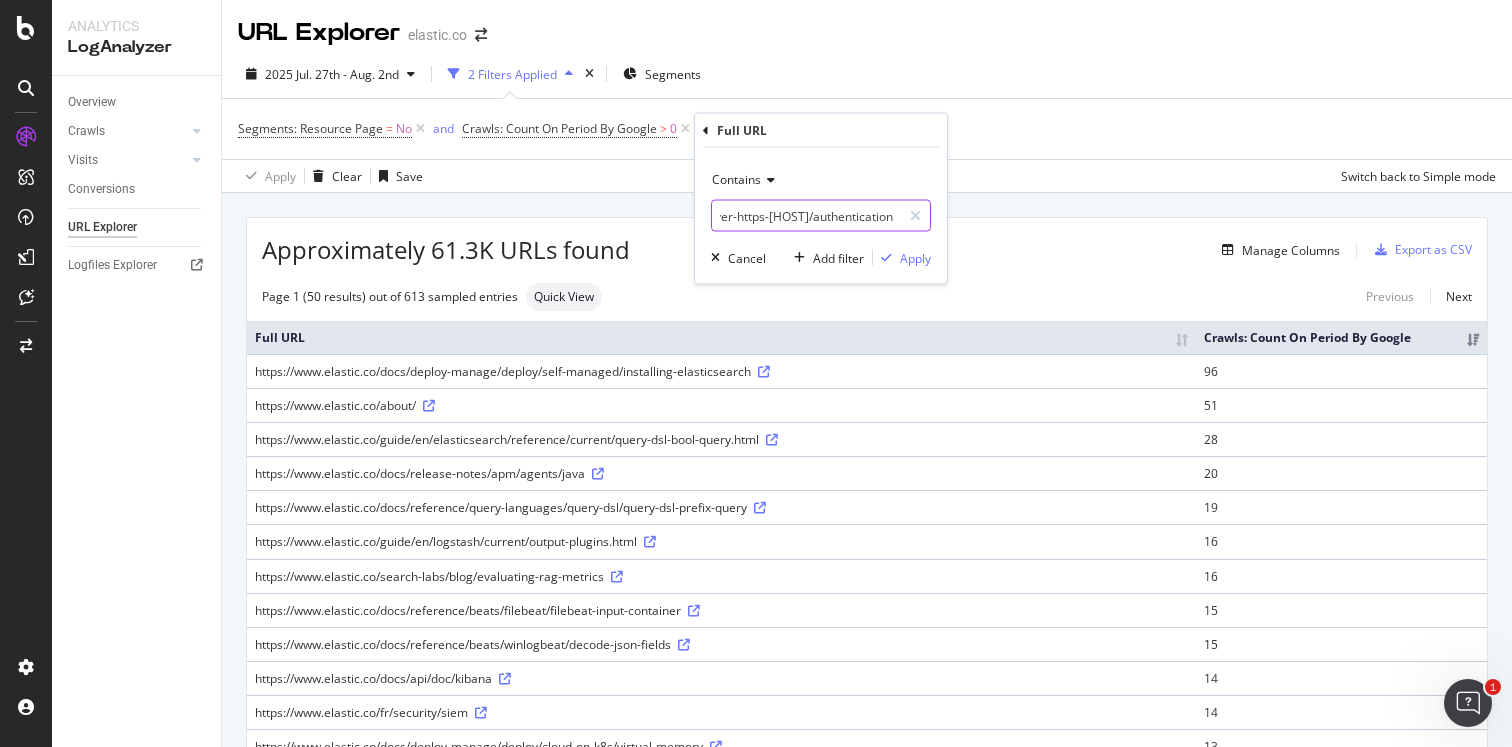 scroll, scrollTop: 0, scrollLeft: 11, axis: horizontal 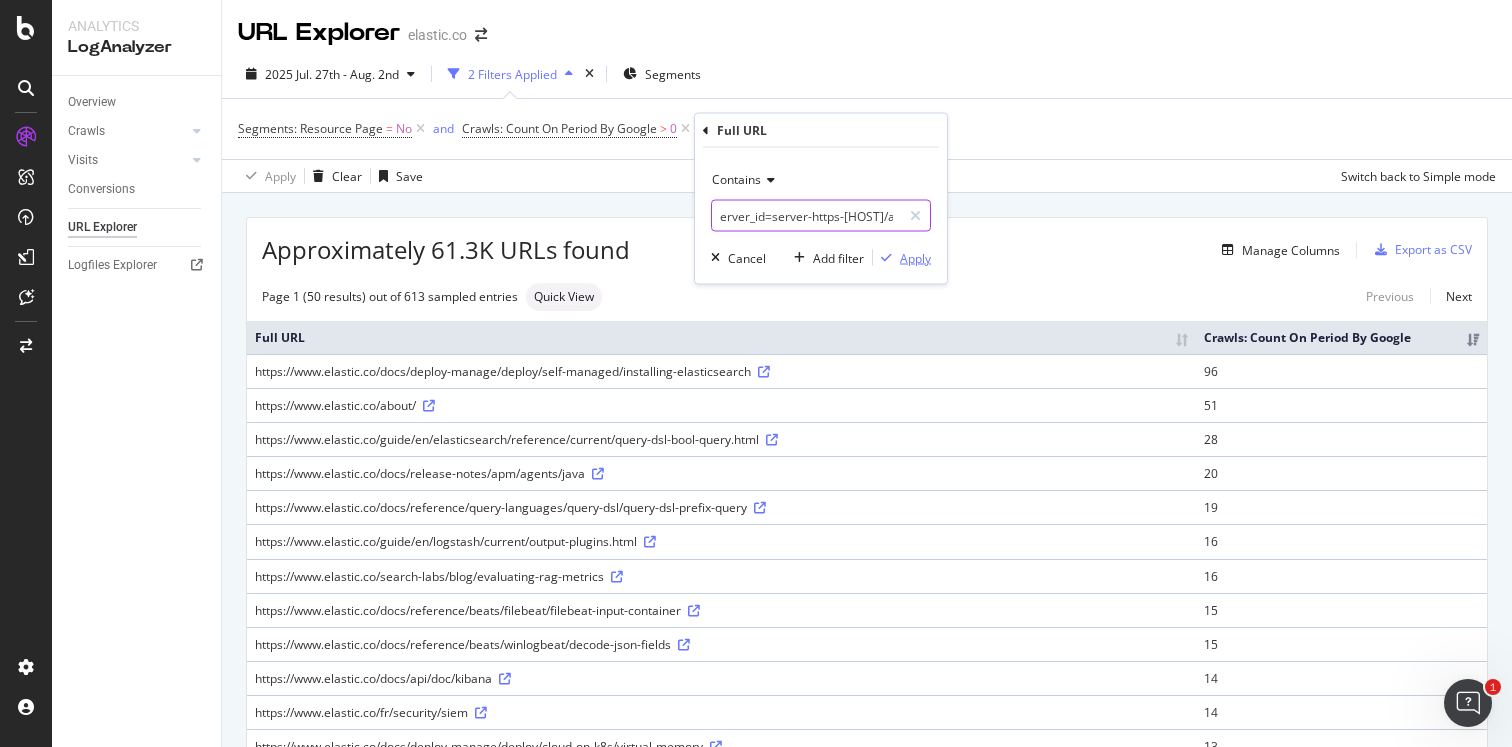 type on "?server_id=server-https-[HOST]/authentication" 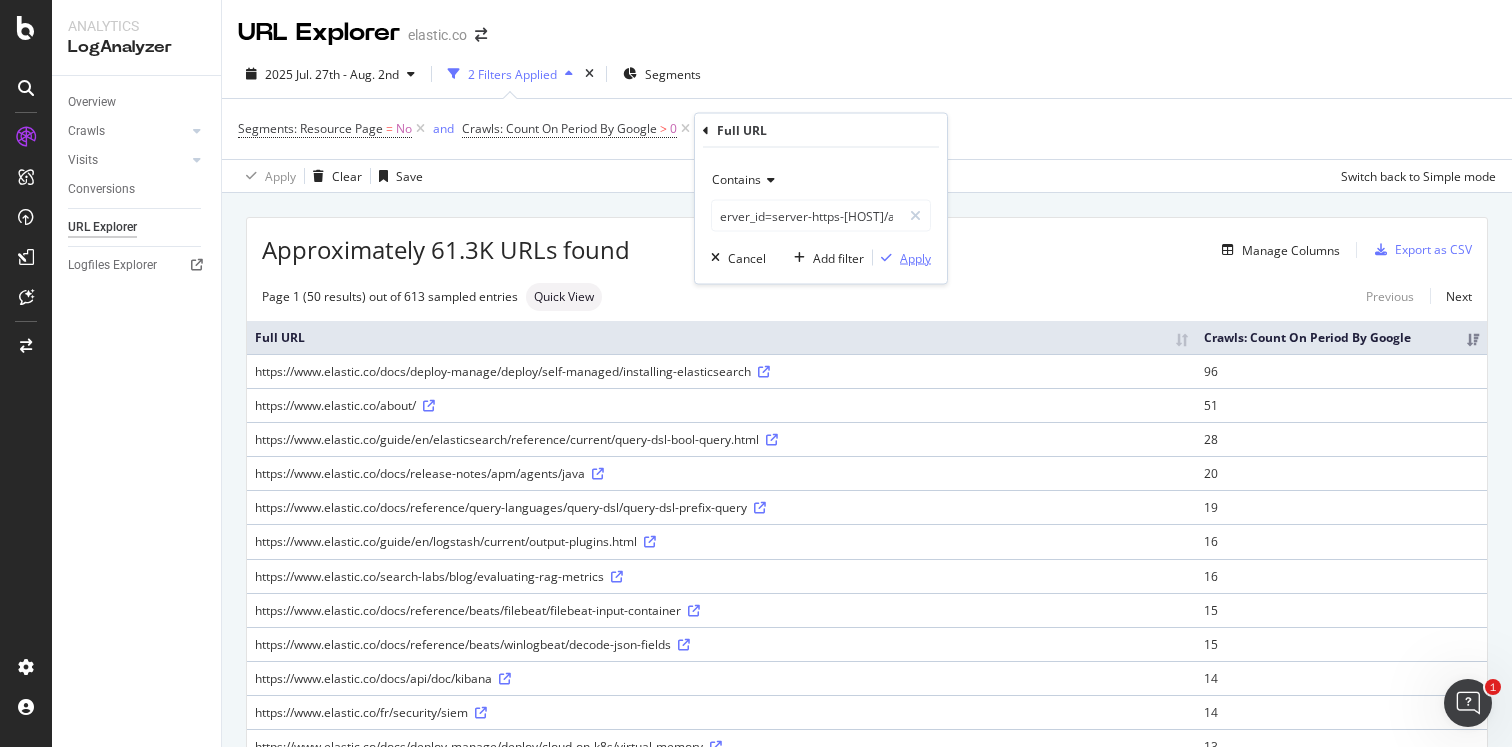 scroll, scrollTop: 0, scrollLeft: 0, axis: both 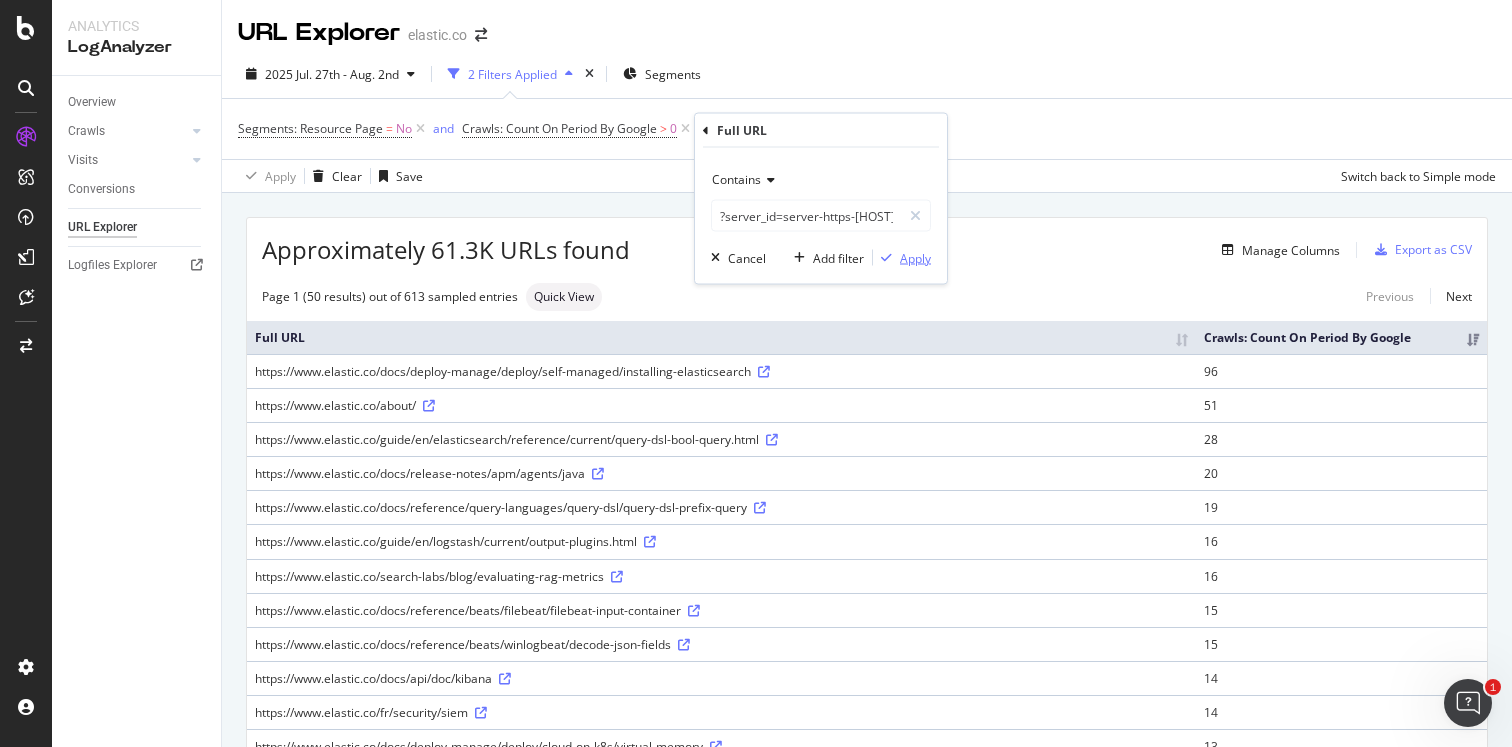click on "Apply" at bounding box center (915, 257) 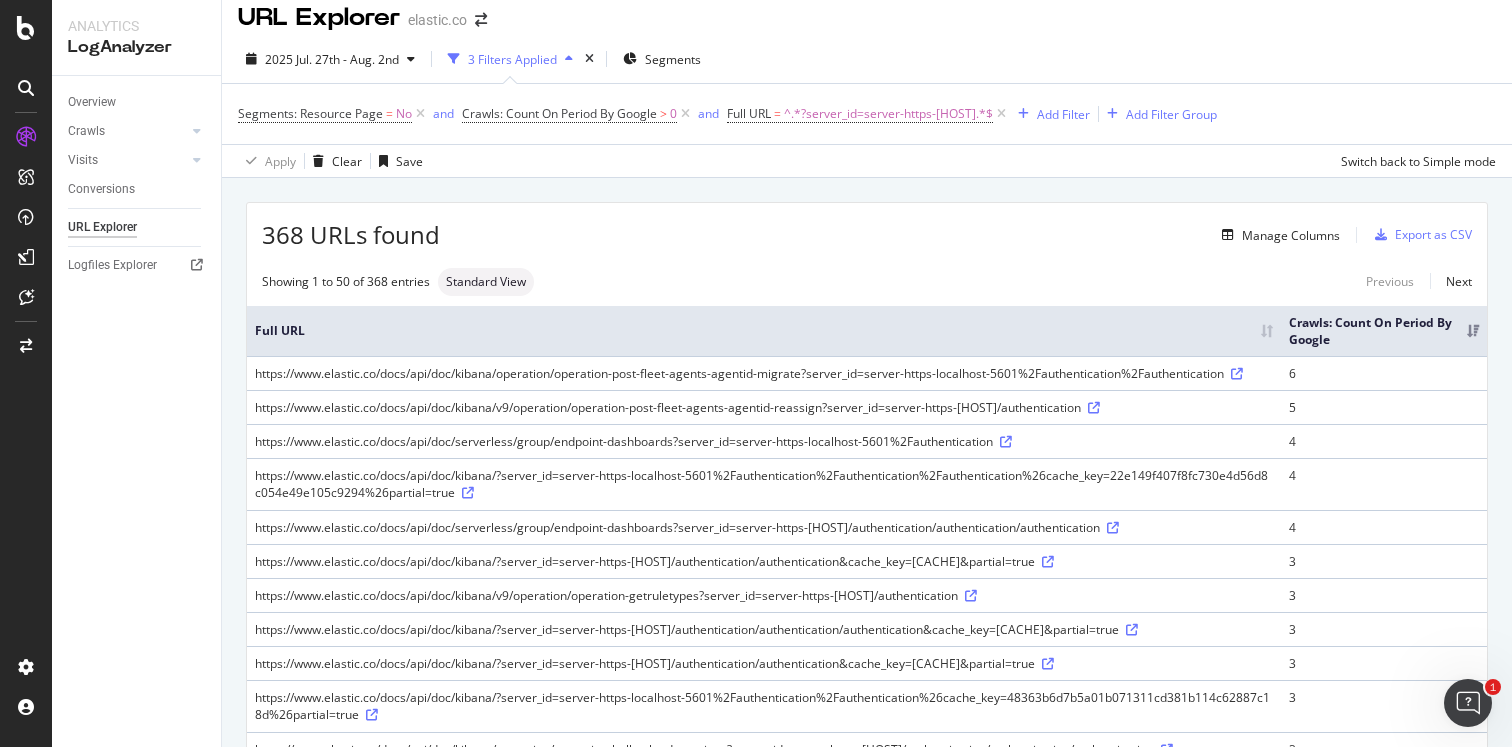 scroll, scrollTop: 0, scrollLeft: 0, axis: both 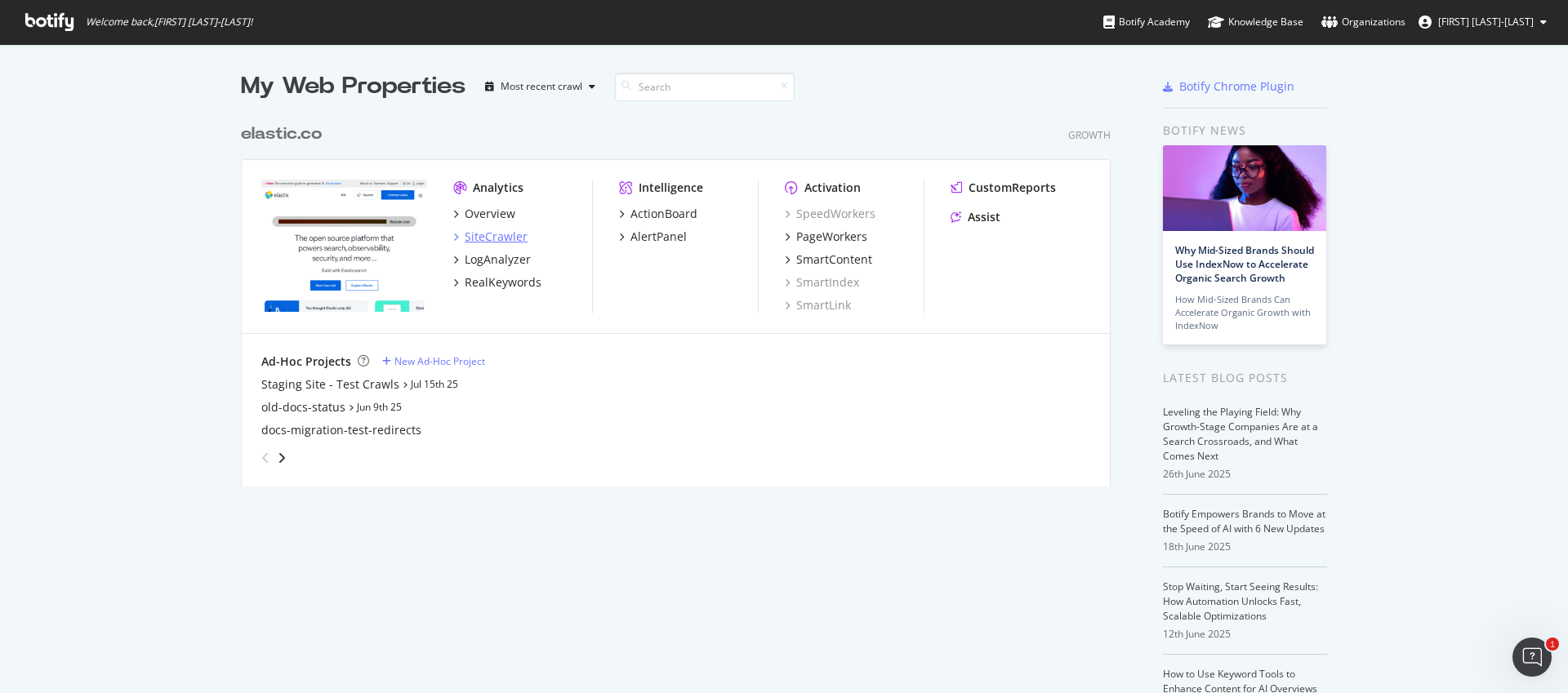 click on "SiteCrawler" at bounding box center [496, 237] 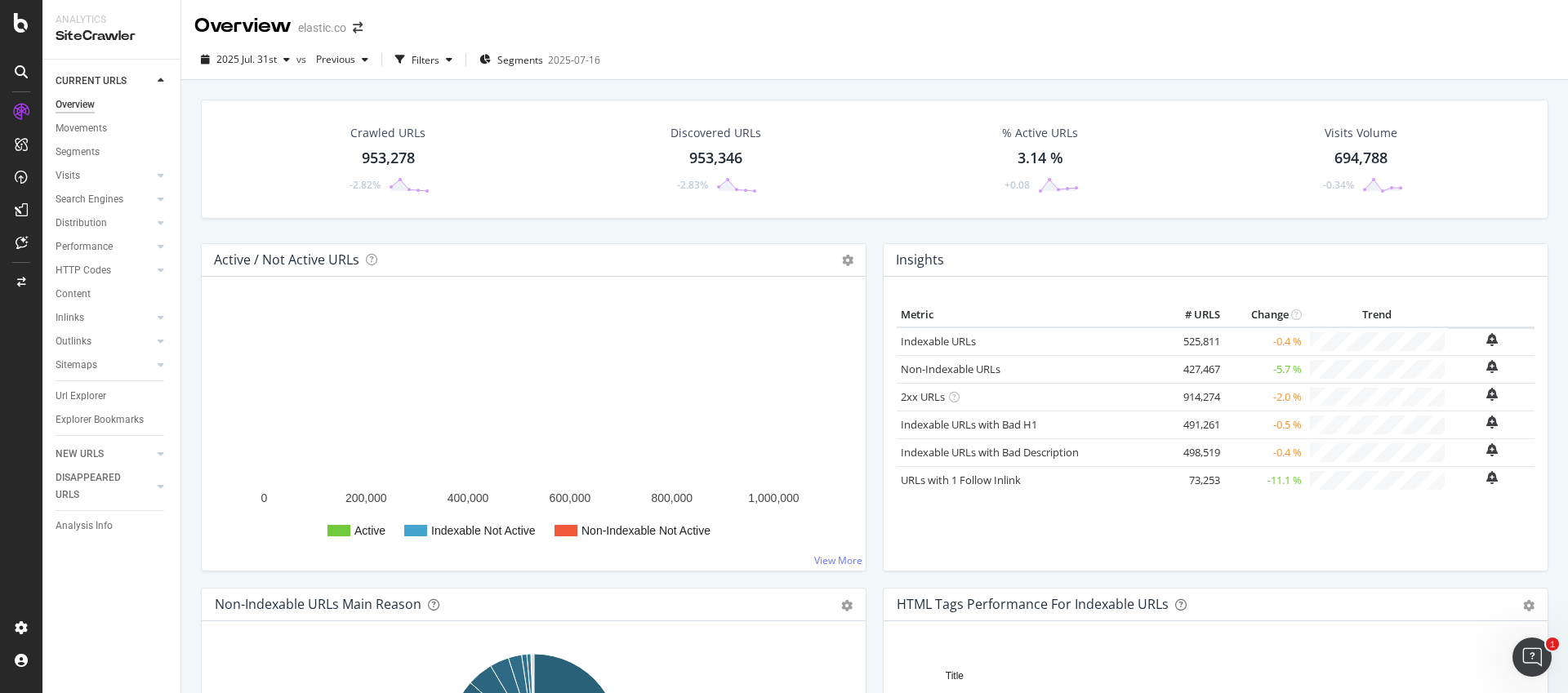 scroll, scrollTop: 0, scrollLeft: 0, axis: both 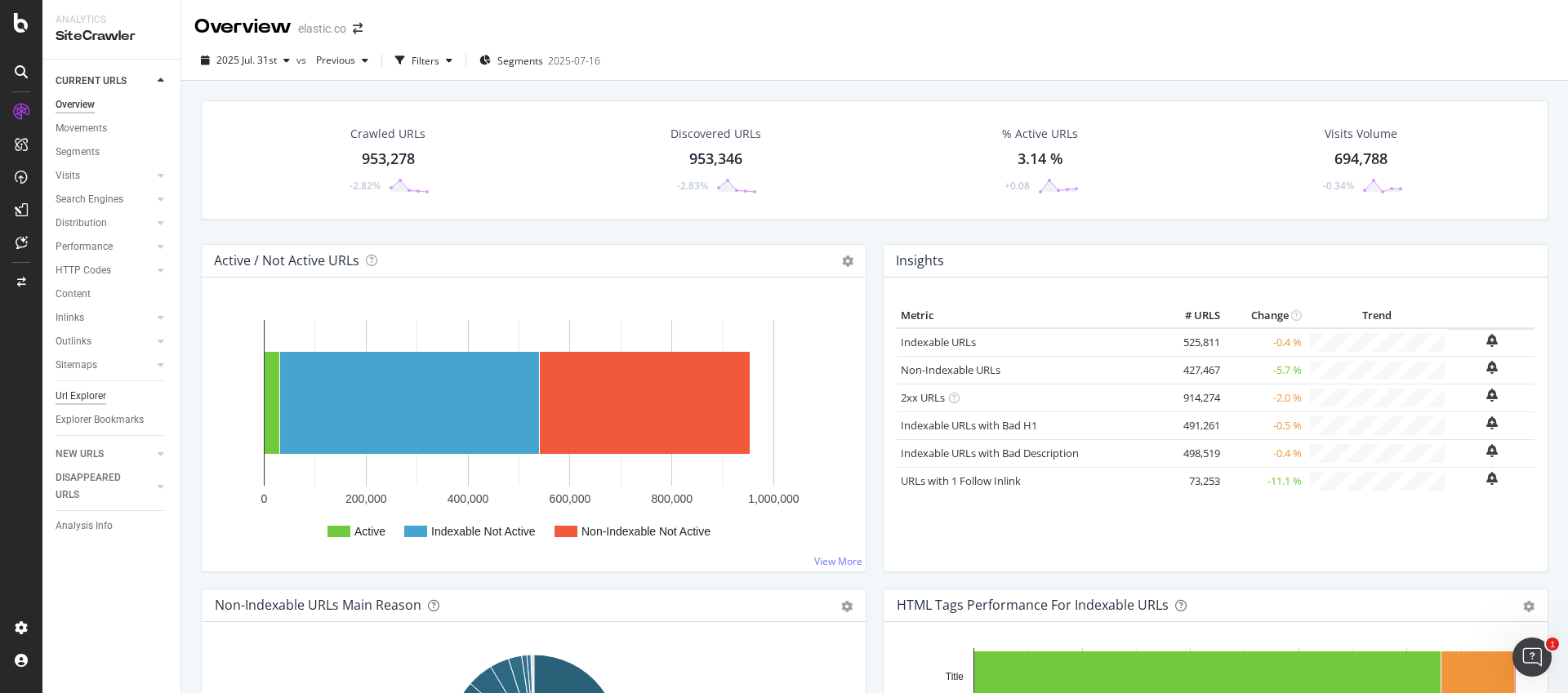 click on "Url Explorer" at bounding box center (81, 396) 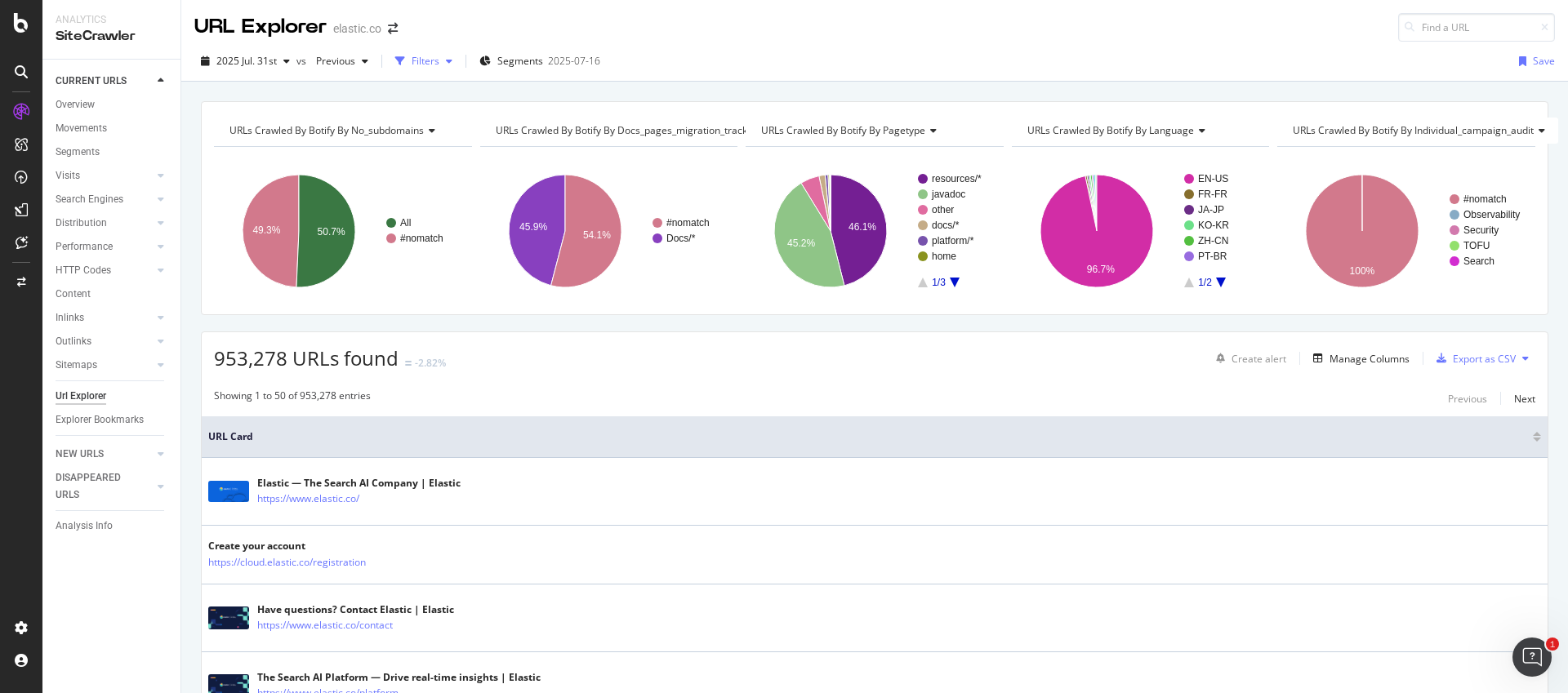 click on "Filters" at bounding box center (425, 60) 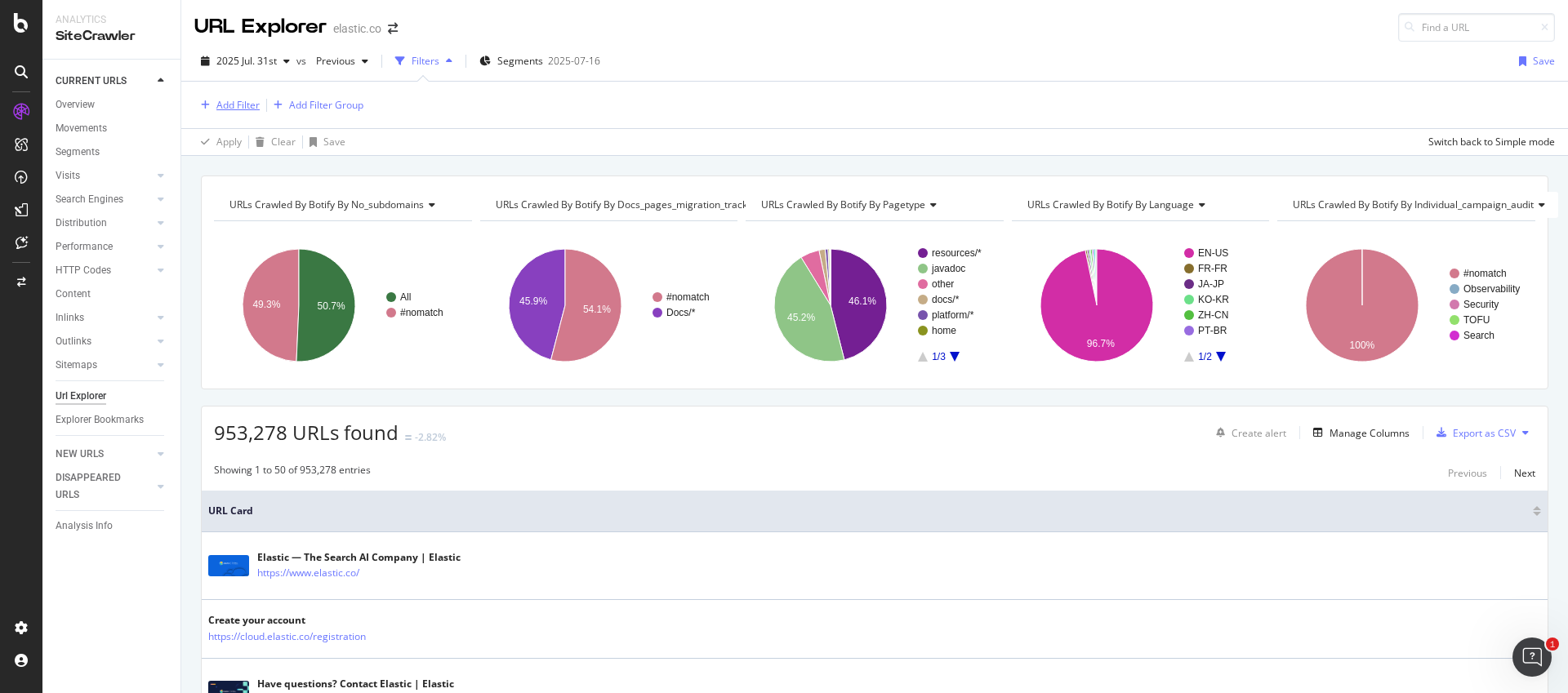 click on "Add Filter" at bounding box center [238, 104] 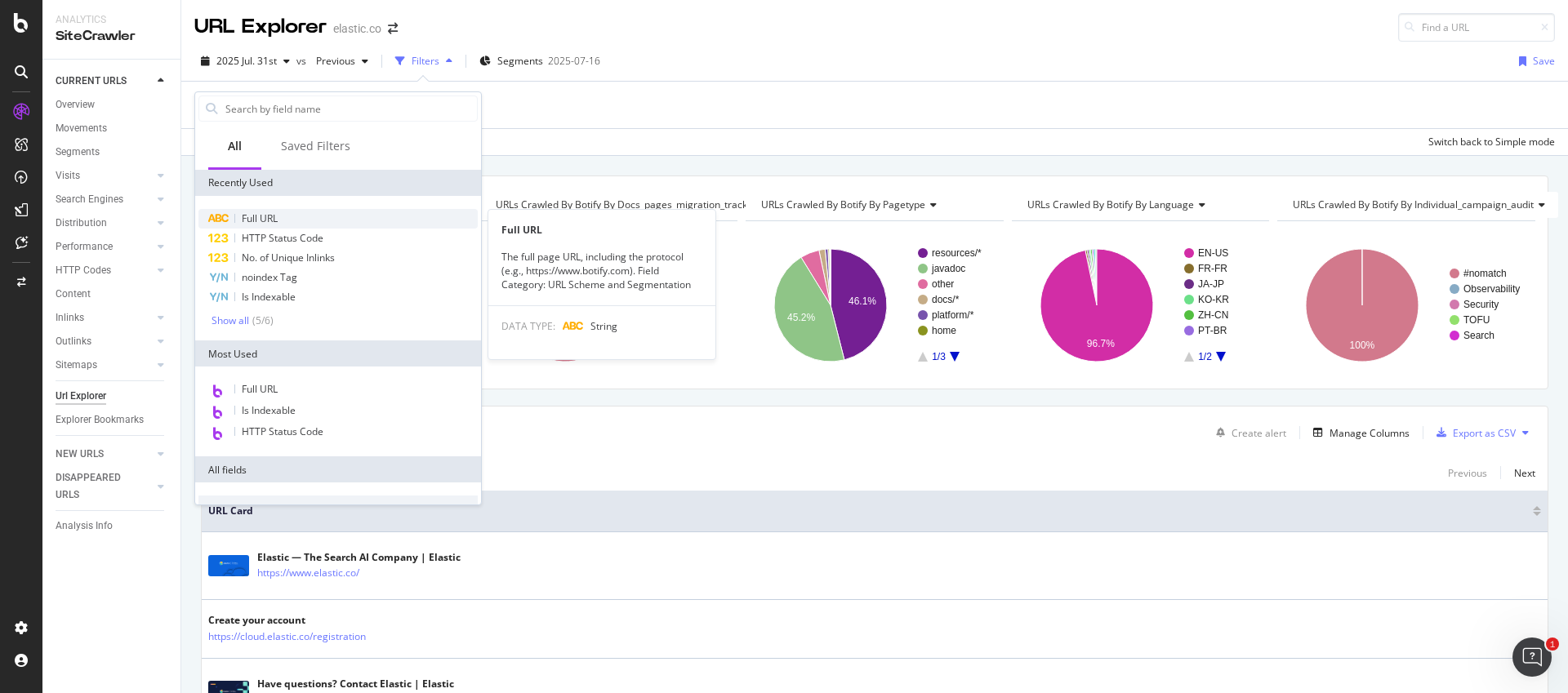 click on "Full URL" at bounding box center (260, 218) 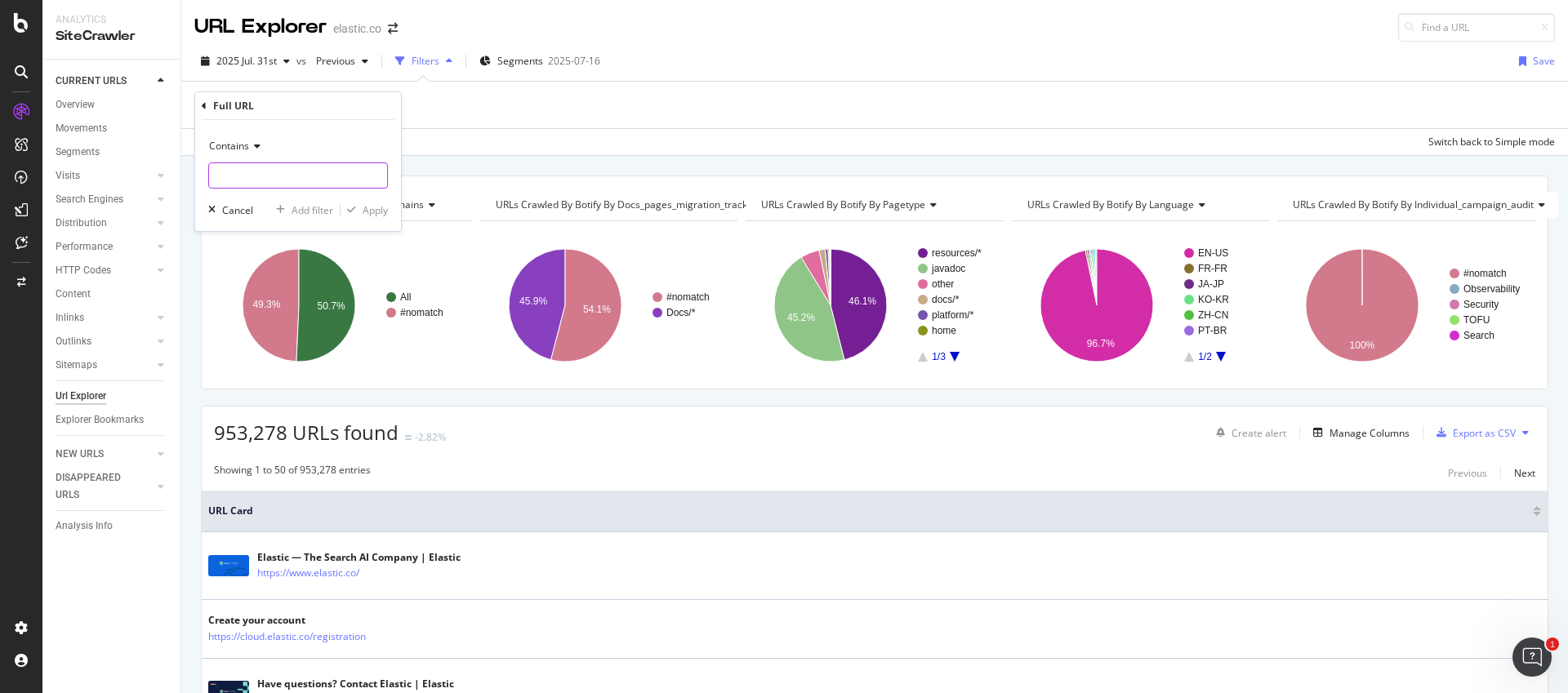 click at bounding box center (298, 175) 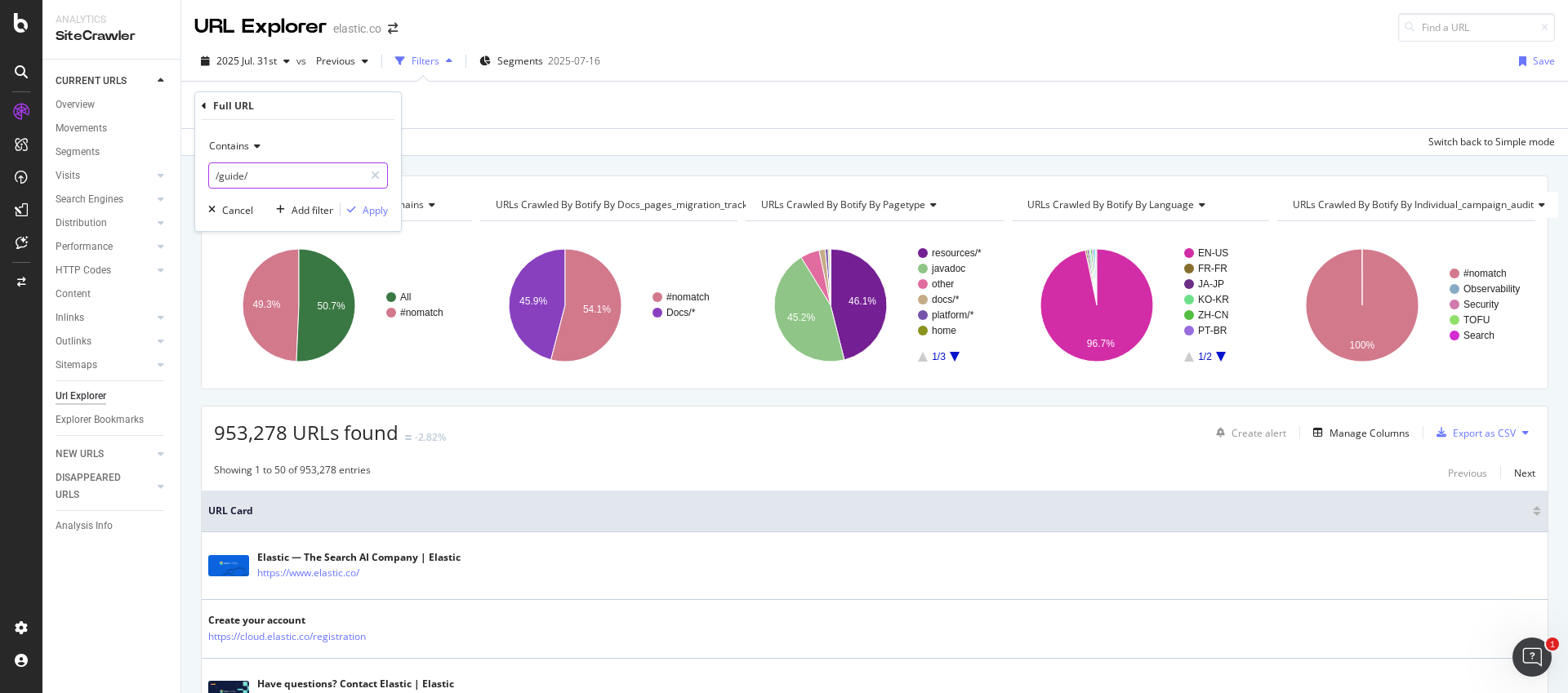 click on "/guide/" at bounding box center (286, 175) 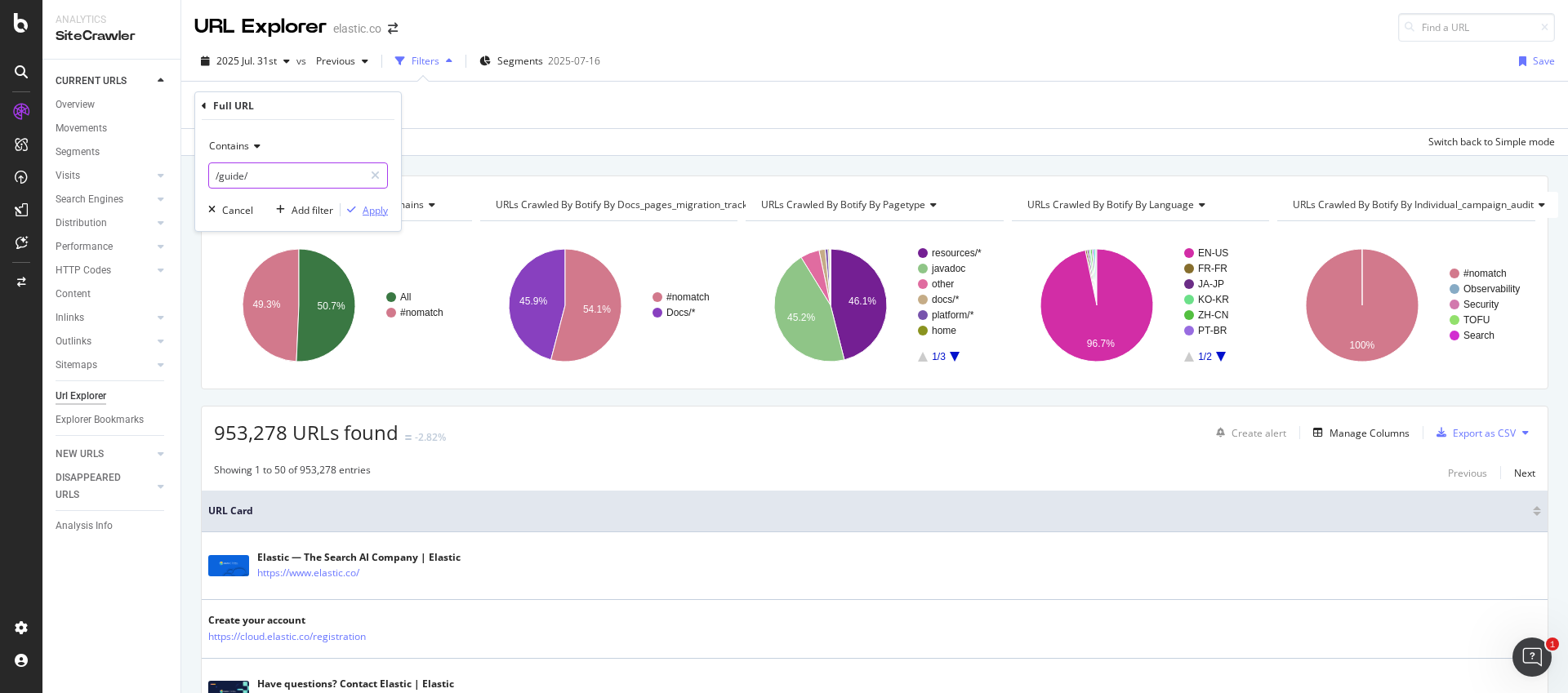 type on "/guide/" 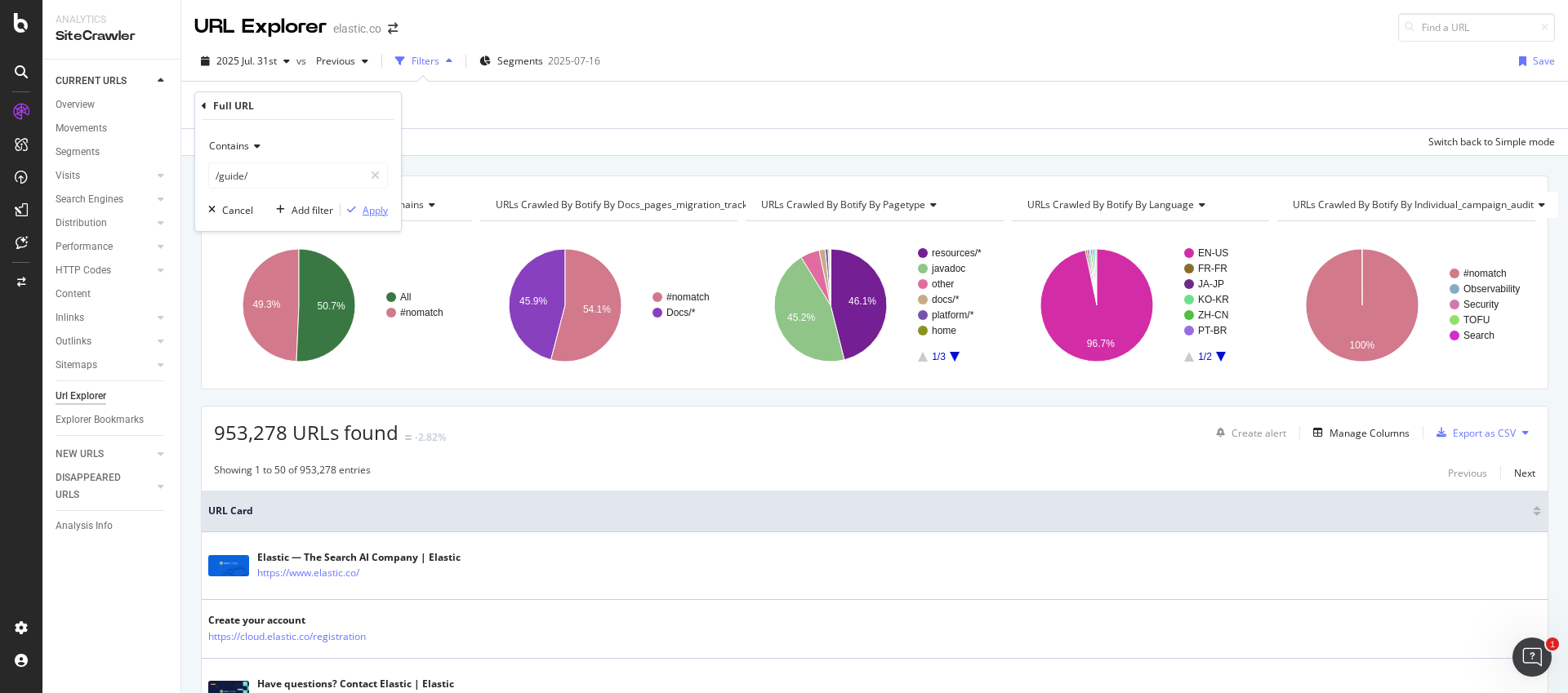 click on "Apply" at bounding box center [375, 210] 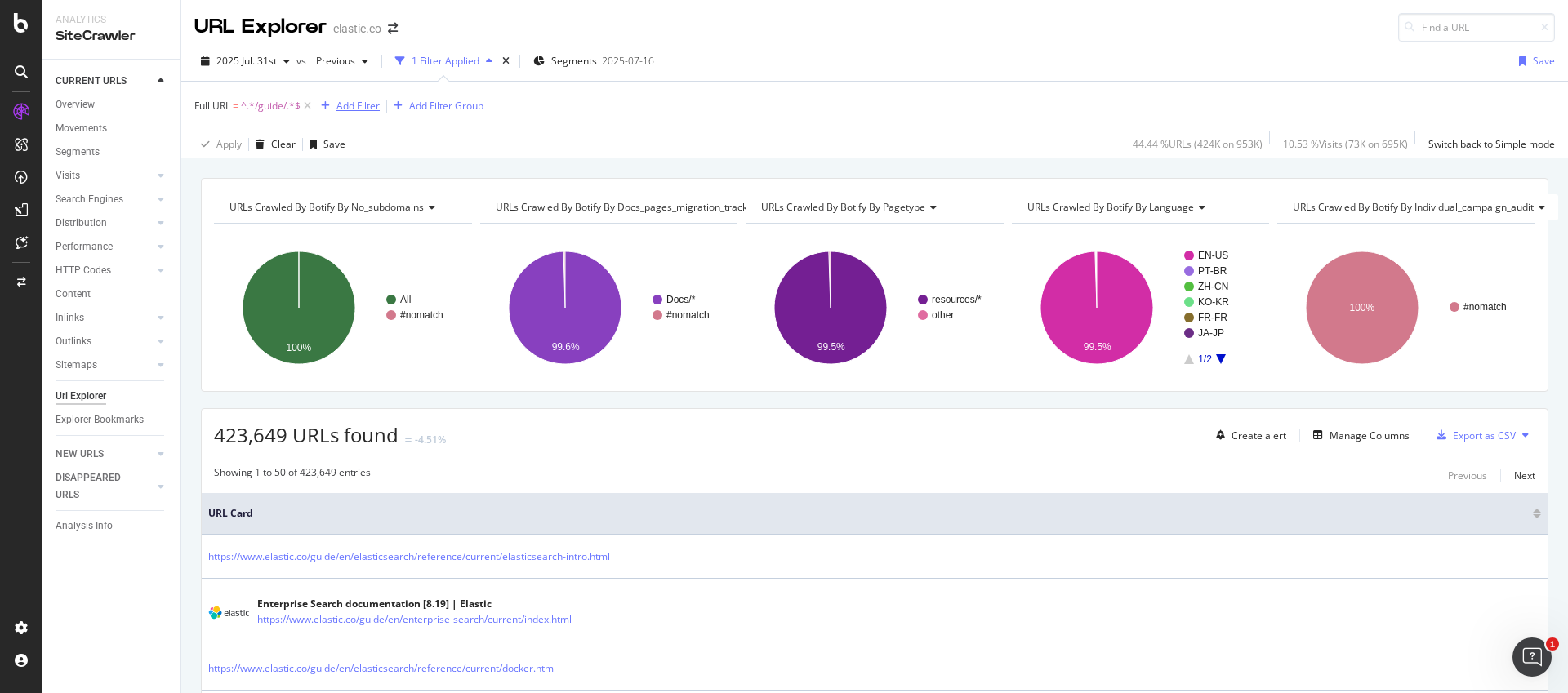 click on "Add Filter" at bounding box center [358, 105] 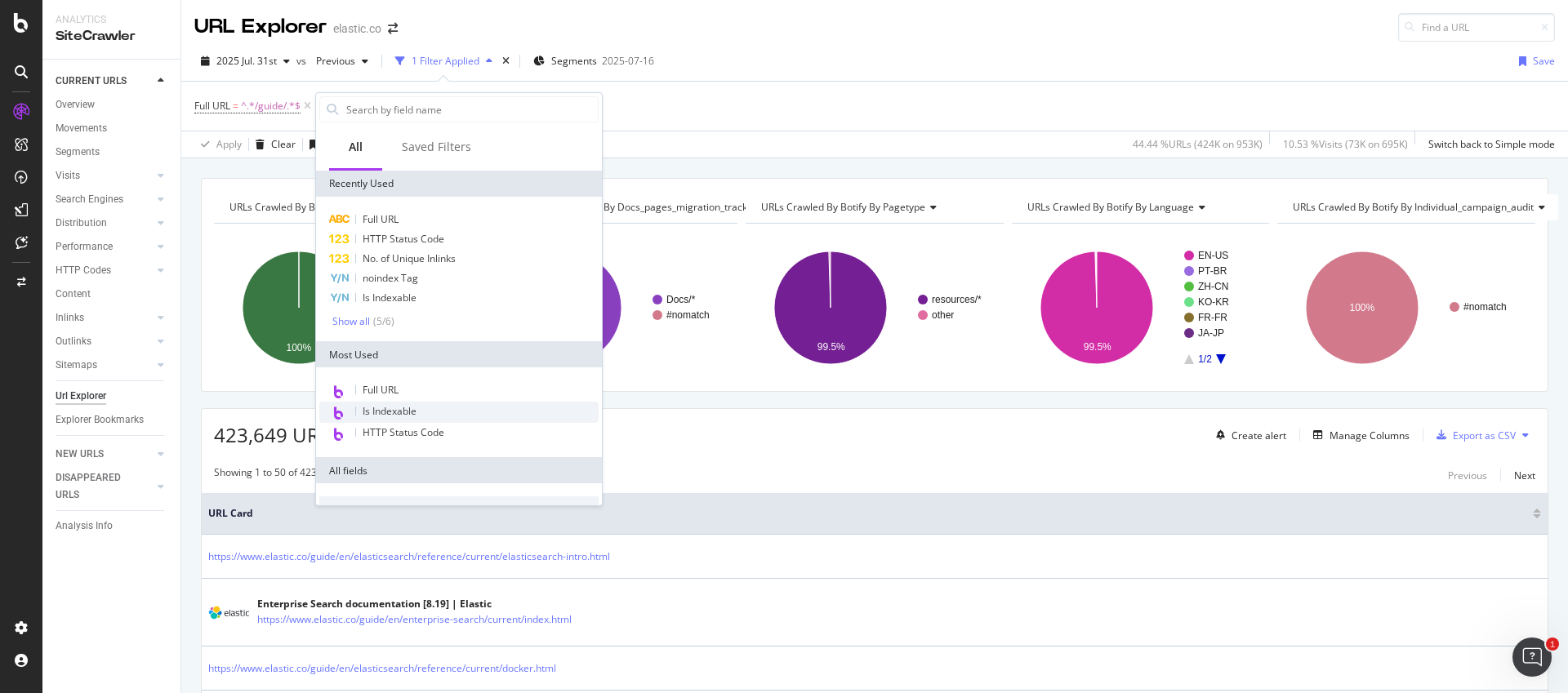 click on "Is Indexable" at bounding box center (390, 411) 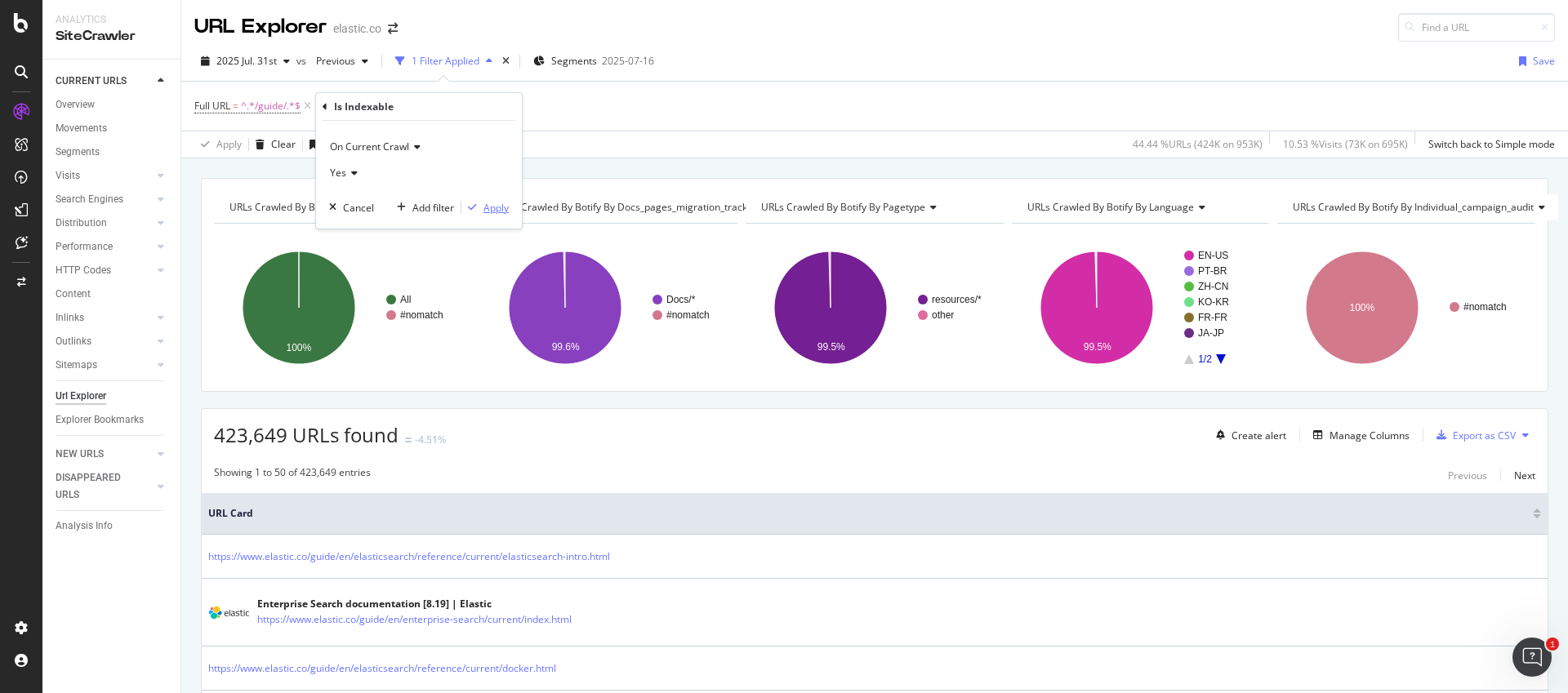 click on "Apply" at bounding box center [496, 207] 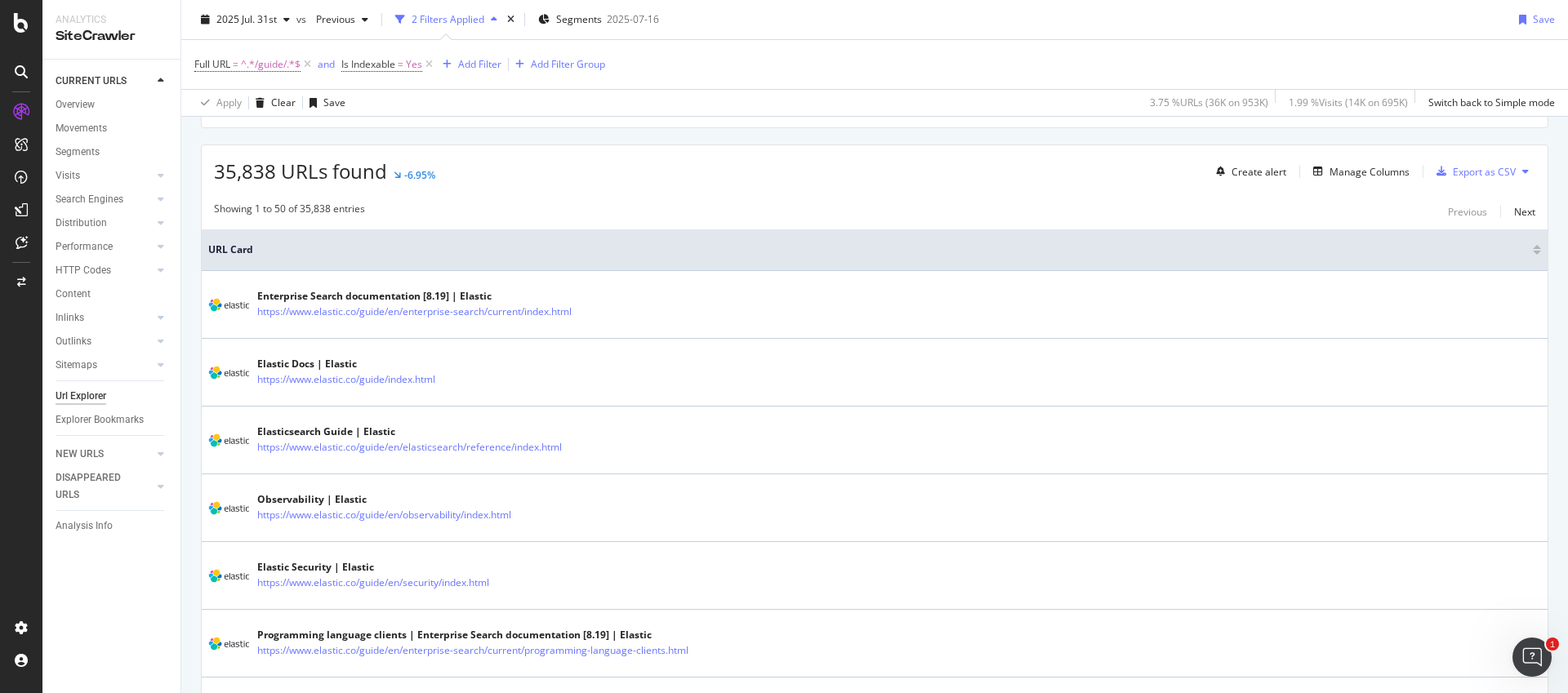 scroll, scrollTop: 0, scrollLeft: 0, axis: both 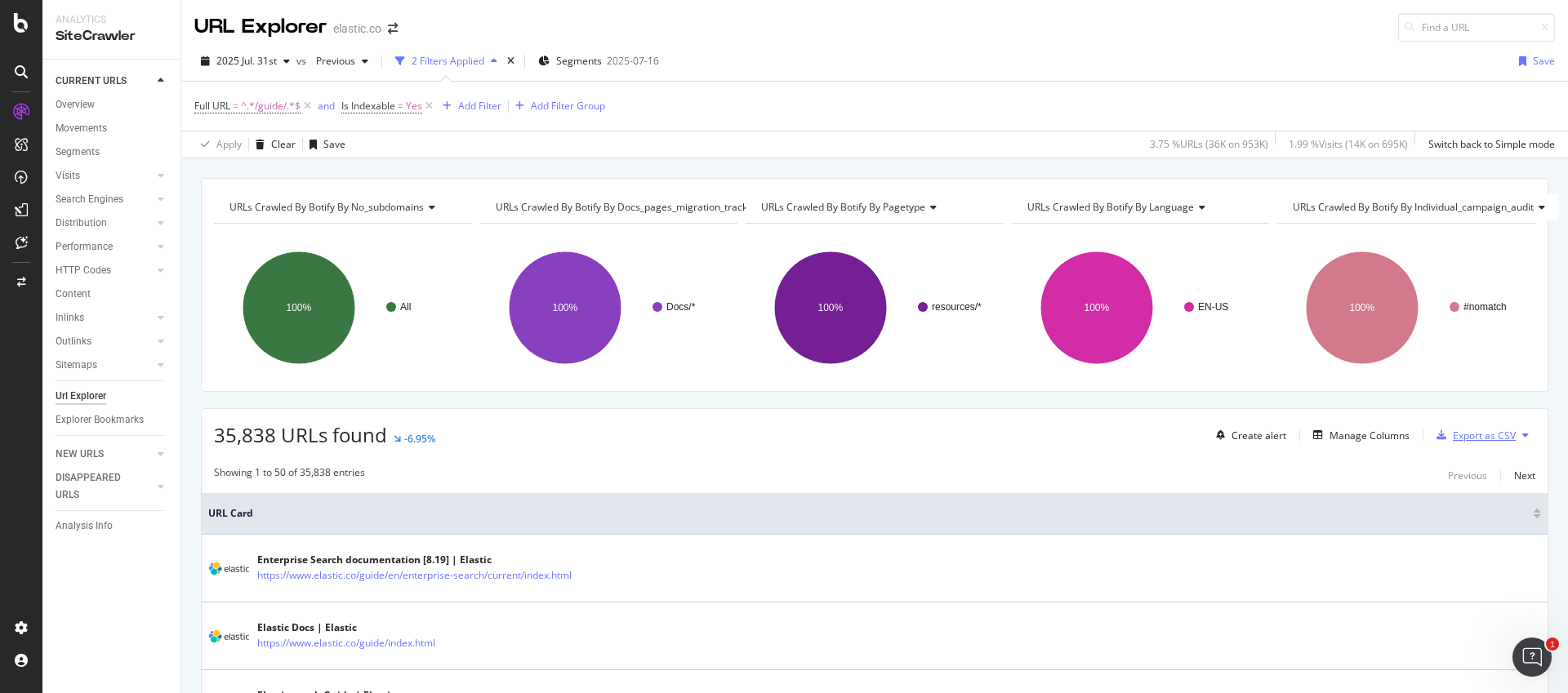 click on "Export as CSV" at bounding box center (1484, 435) 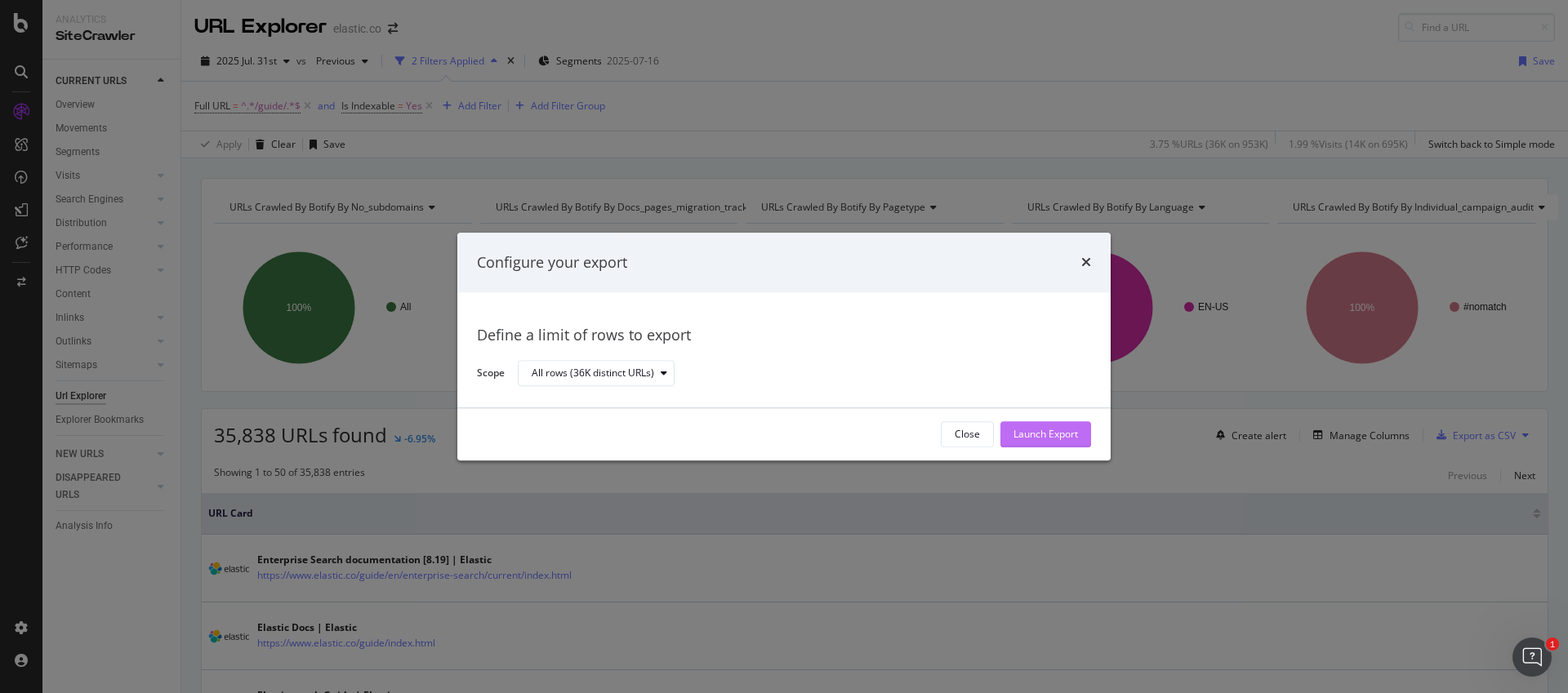 click on "Launch Export" at bounding box center [1045, 434] 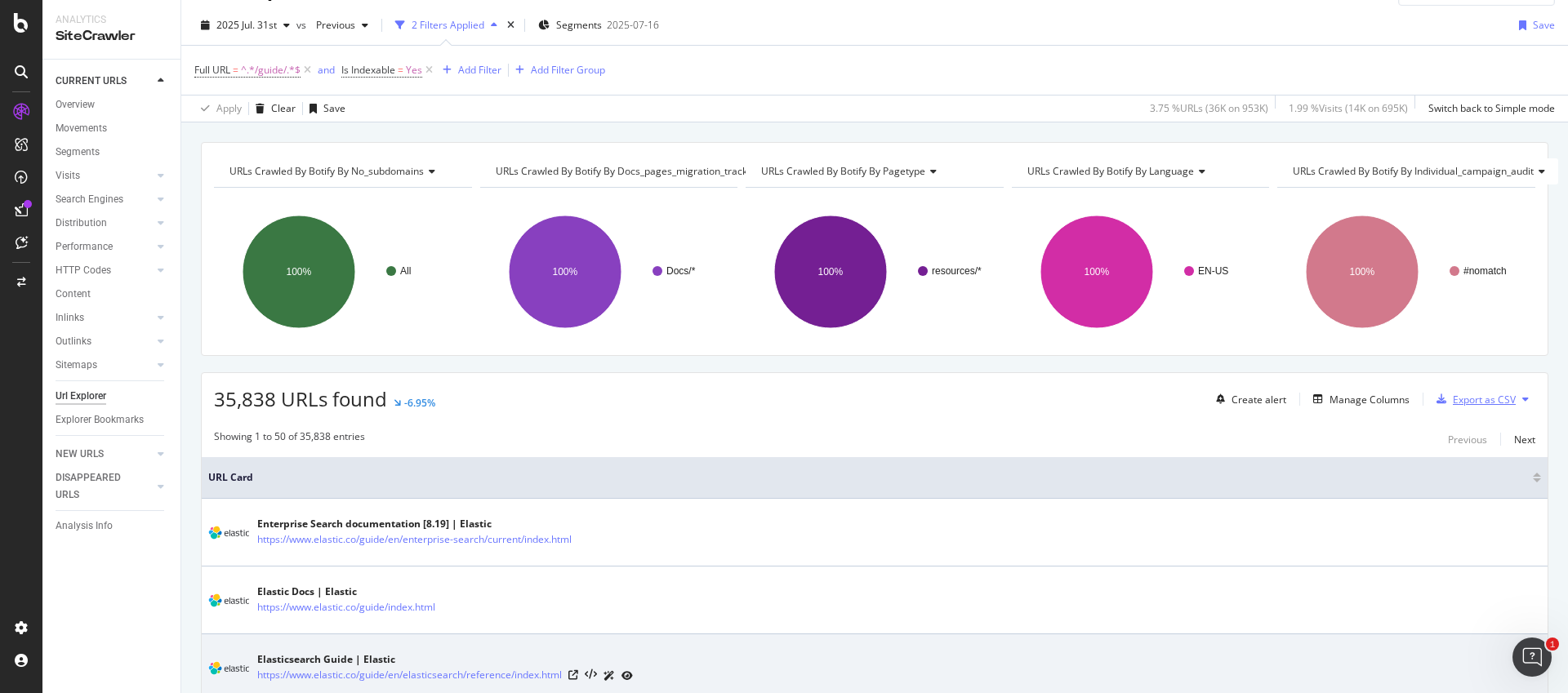 scroll, scrollTop: 0, scrollLeft: 0, axis: both 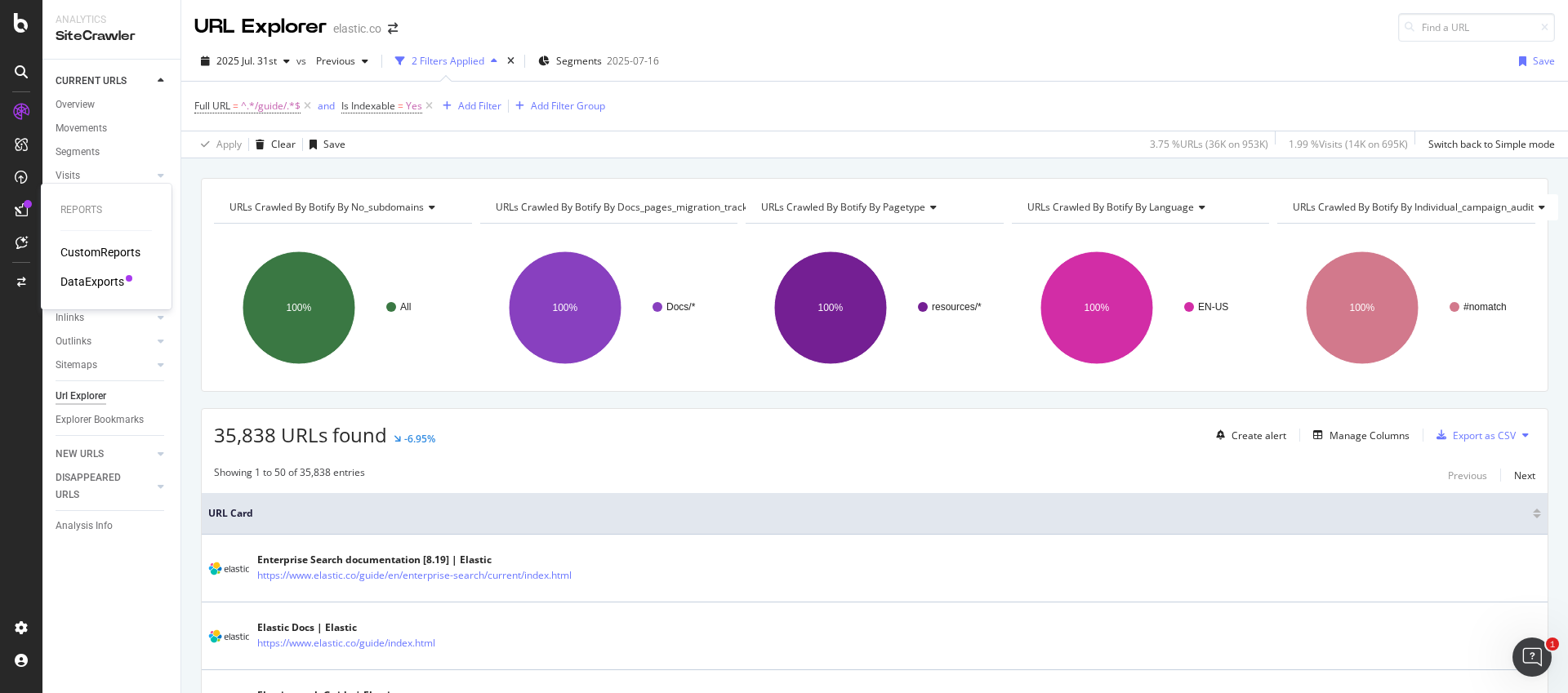 click on "DataExports" at bounding box center [92, 282] 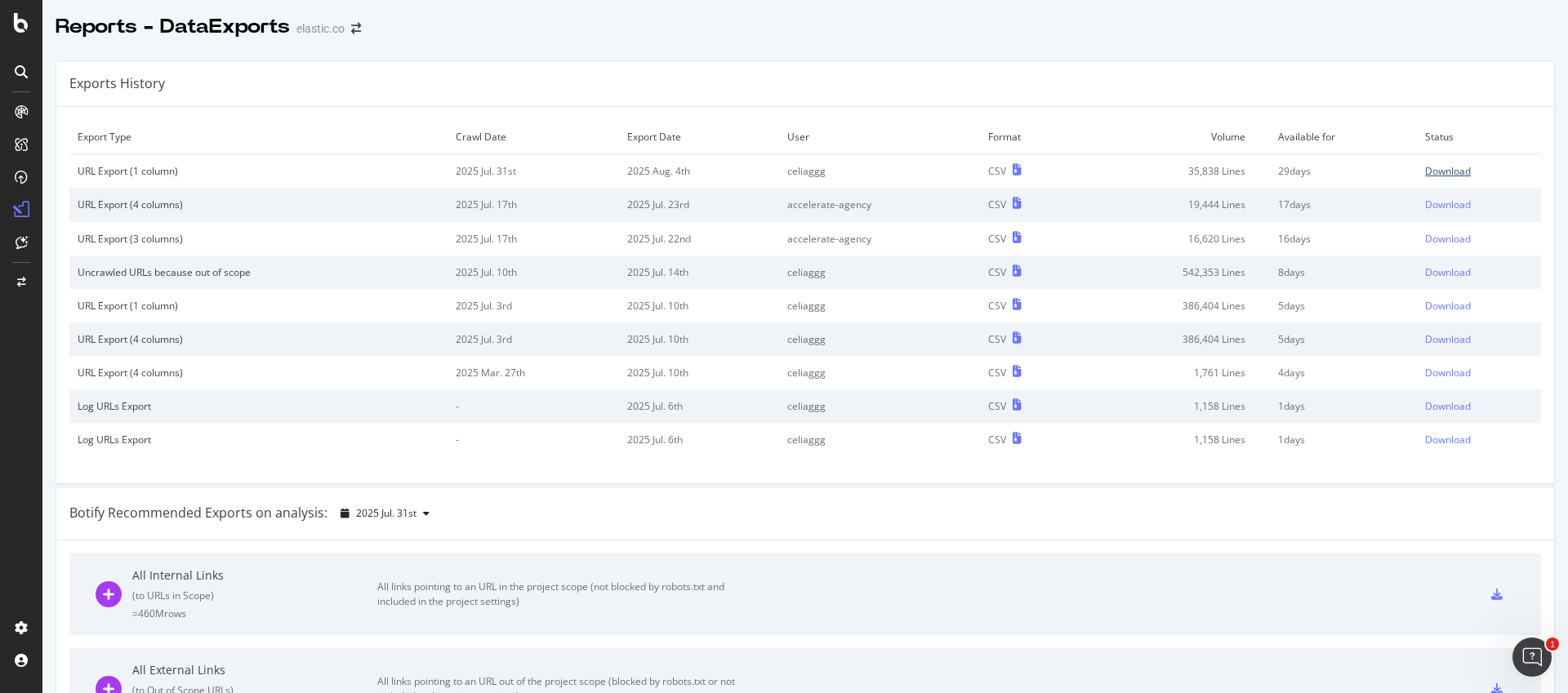 click on "Download" at bounding box center [1448, 171] 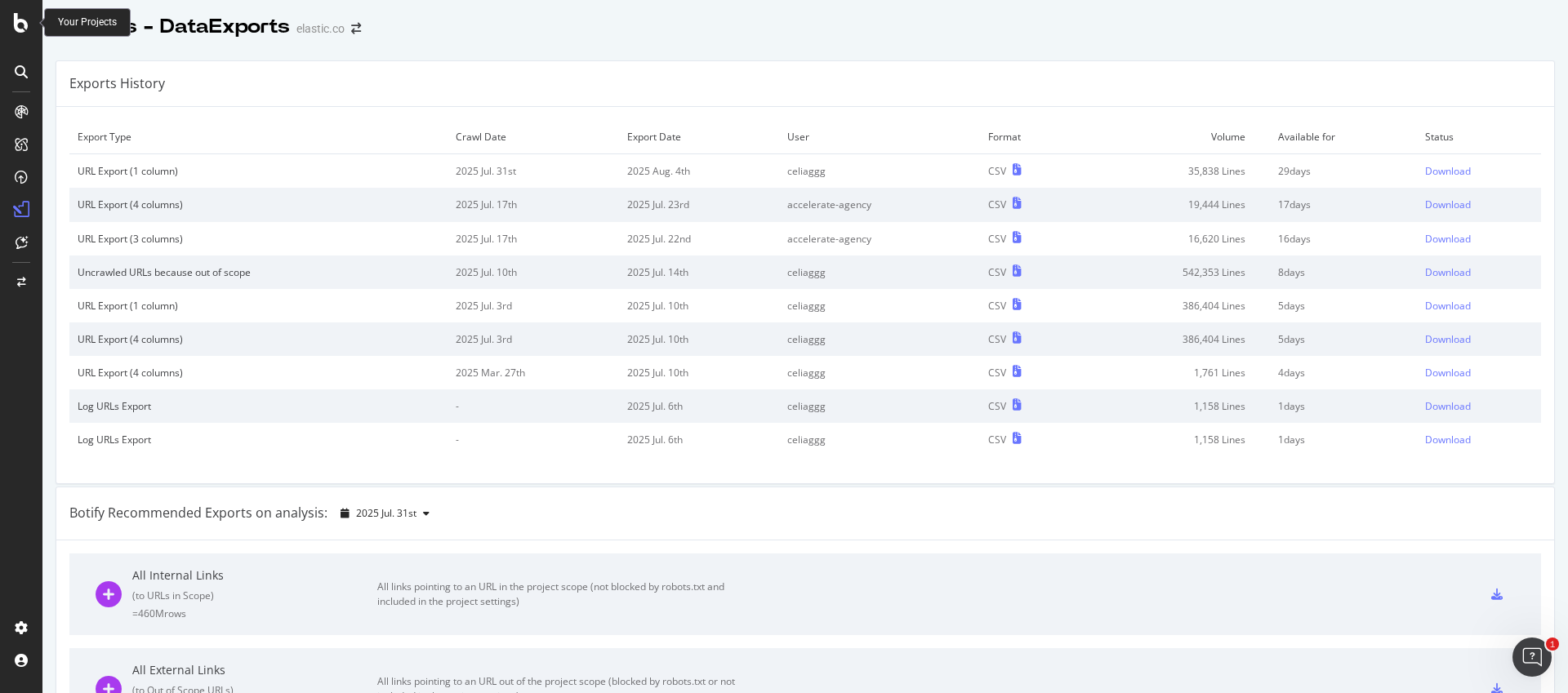 click at bounding box center [21, 23] 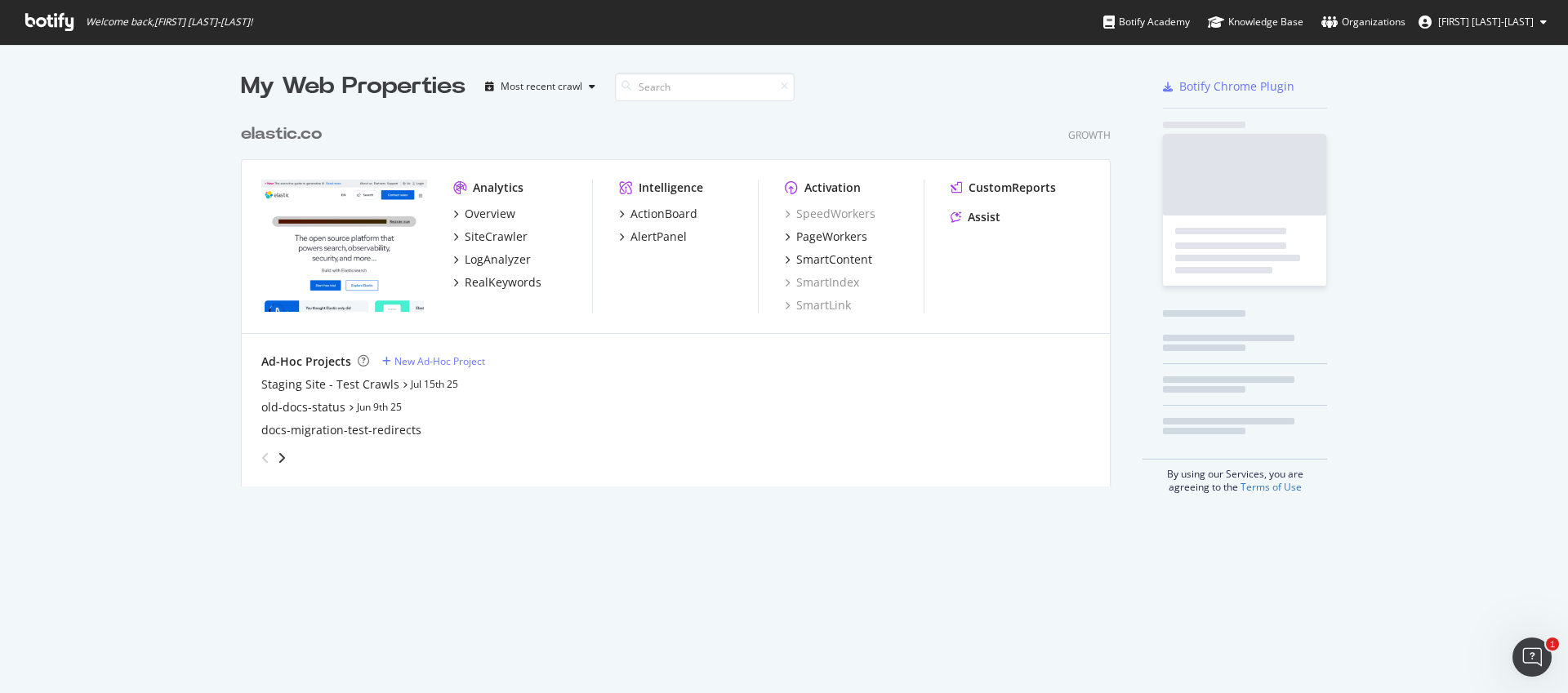 scroll, scrollTop: 1, scrollLeft: 1, axis: both 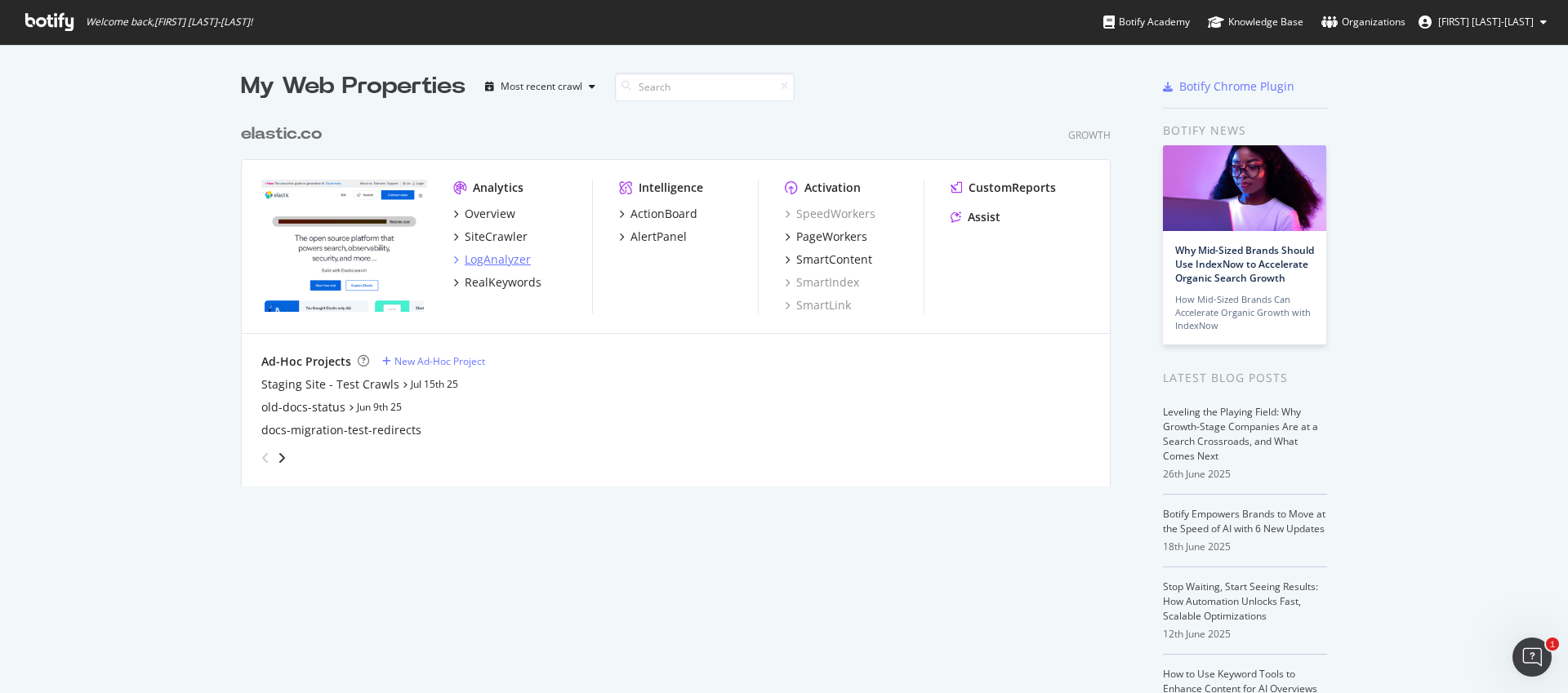 click on "LogAnalyzer" at bounding box center (497, 260) 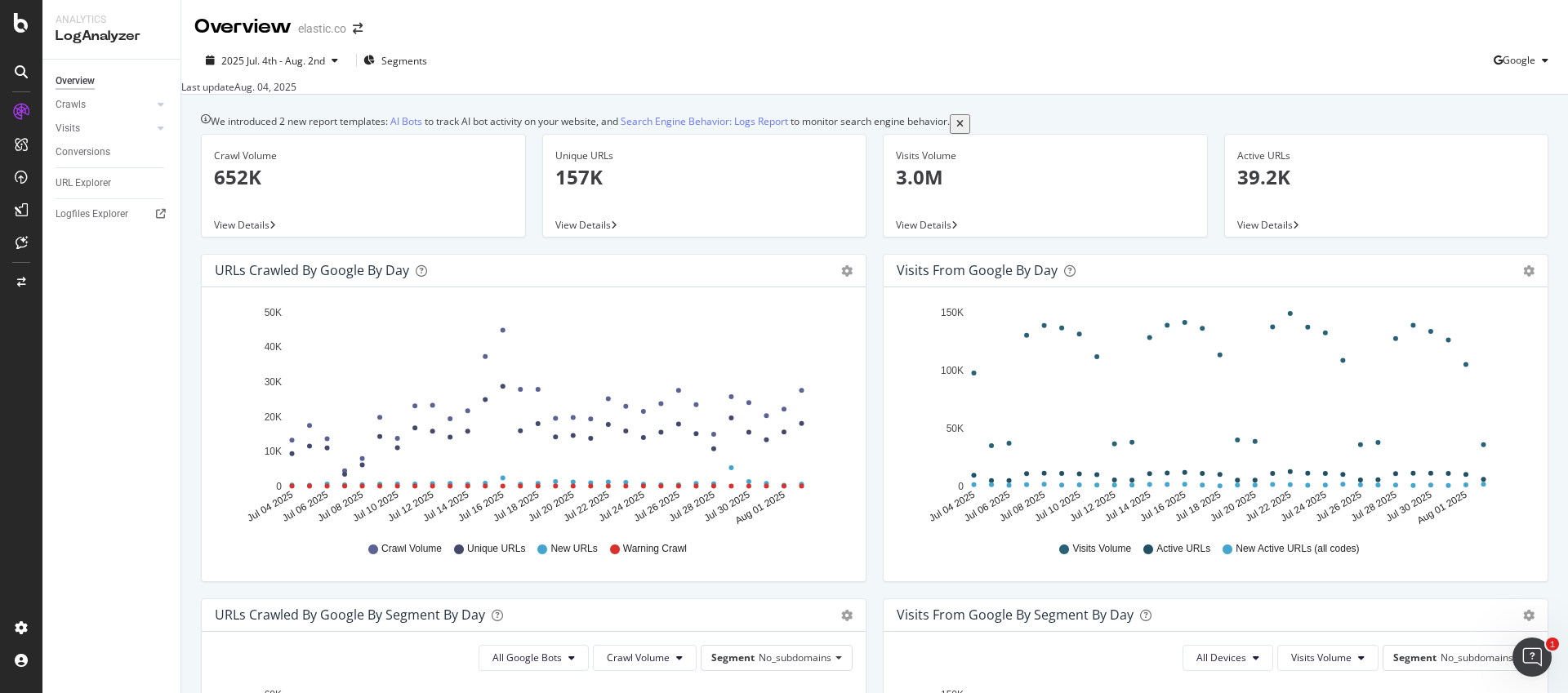 scroll, scrollTop: 1, scrollLeft: 0, axis: vertical 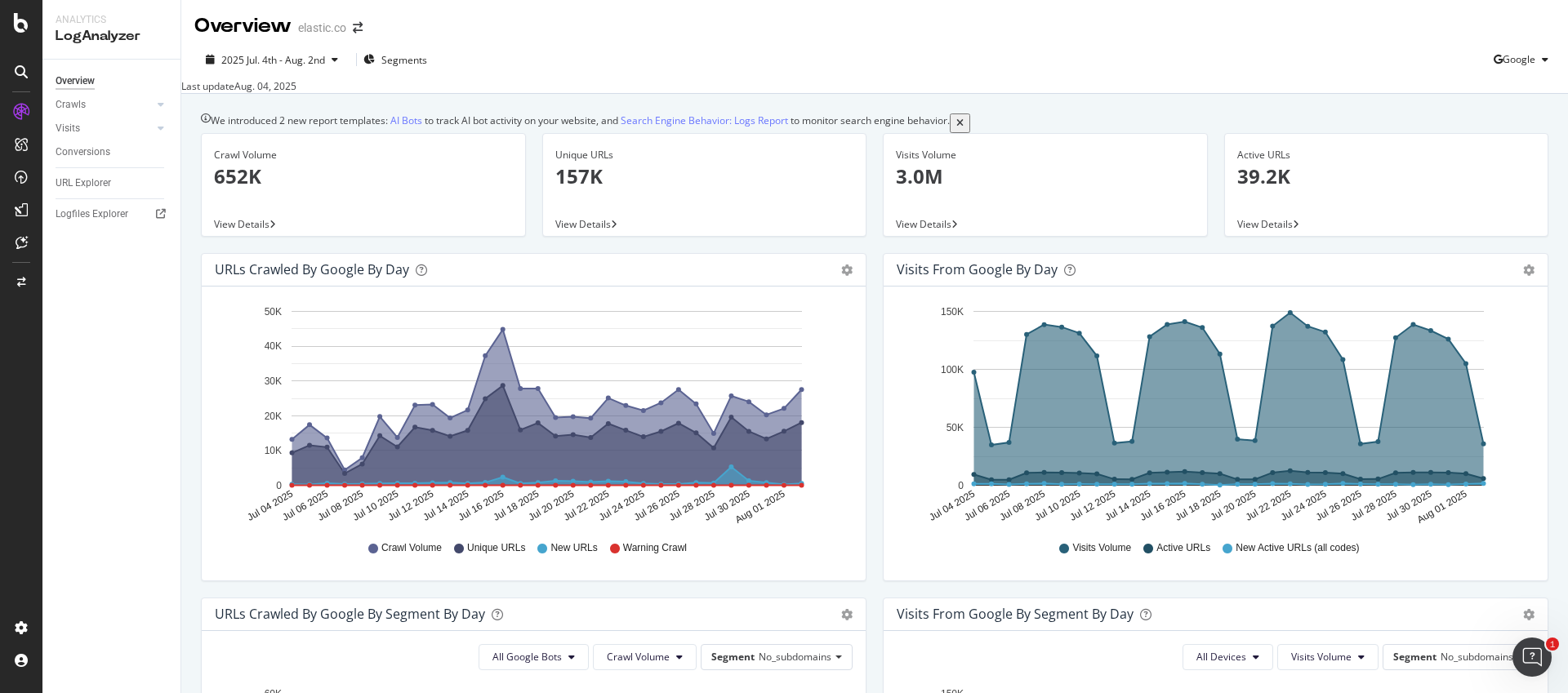click on "2025 Jul. 4th - Aug. 2nd Segments Google" at bounding box center [875, 63] 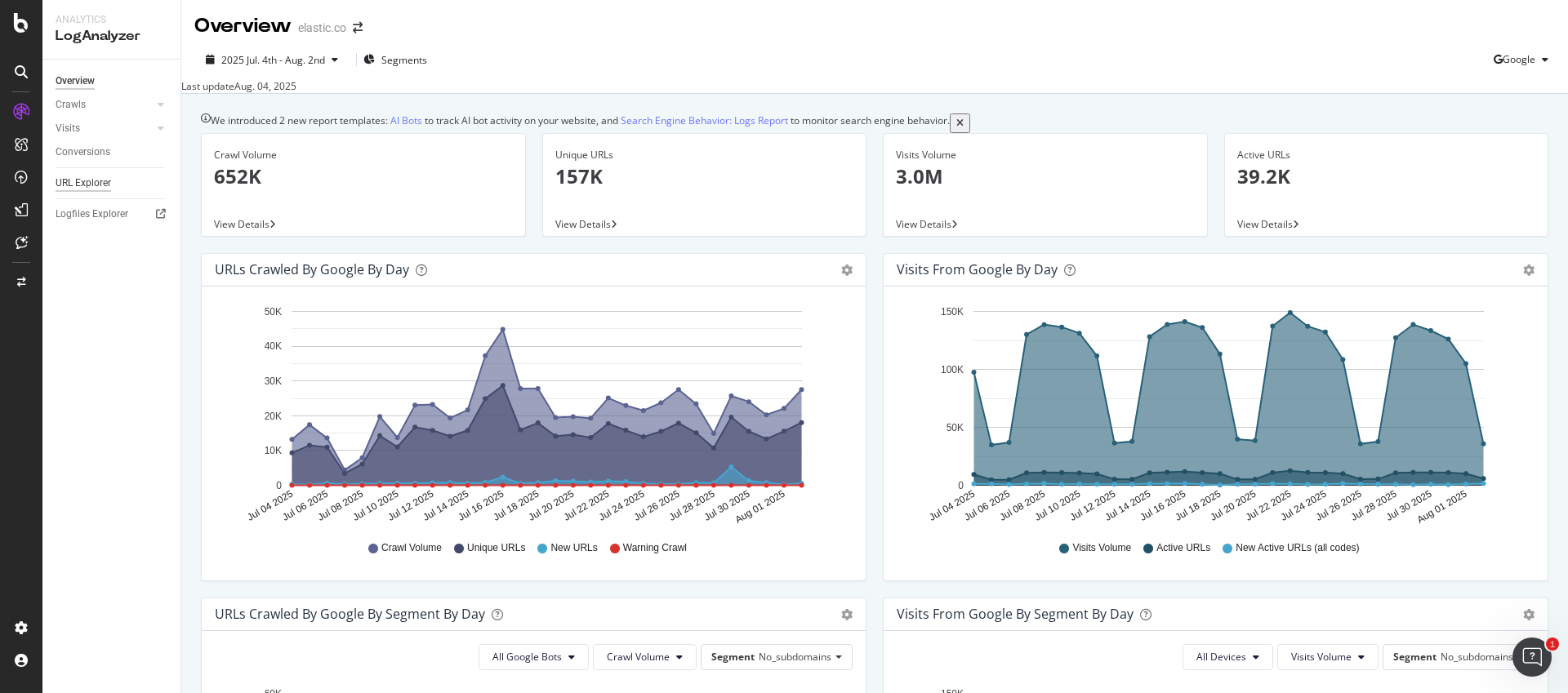 click on "URL Explorer" at bounding box center [83, 183] 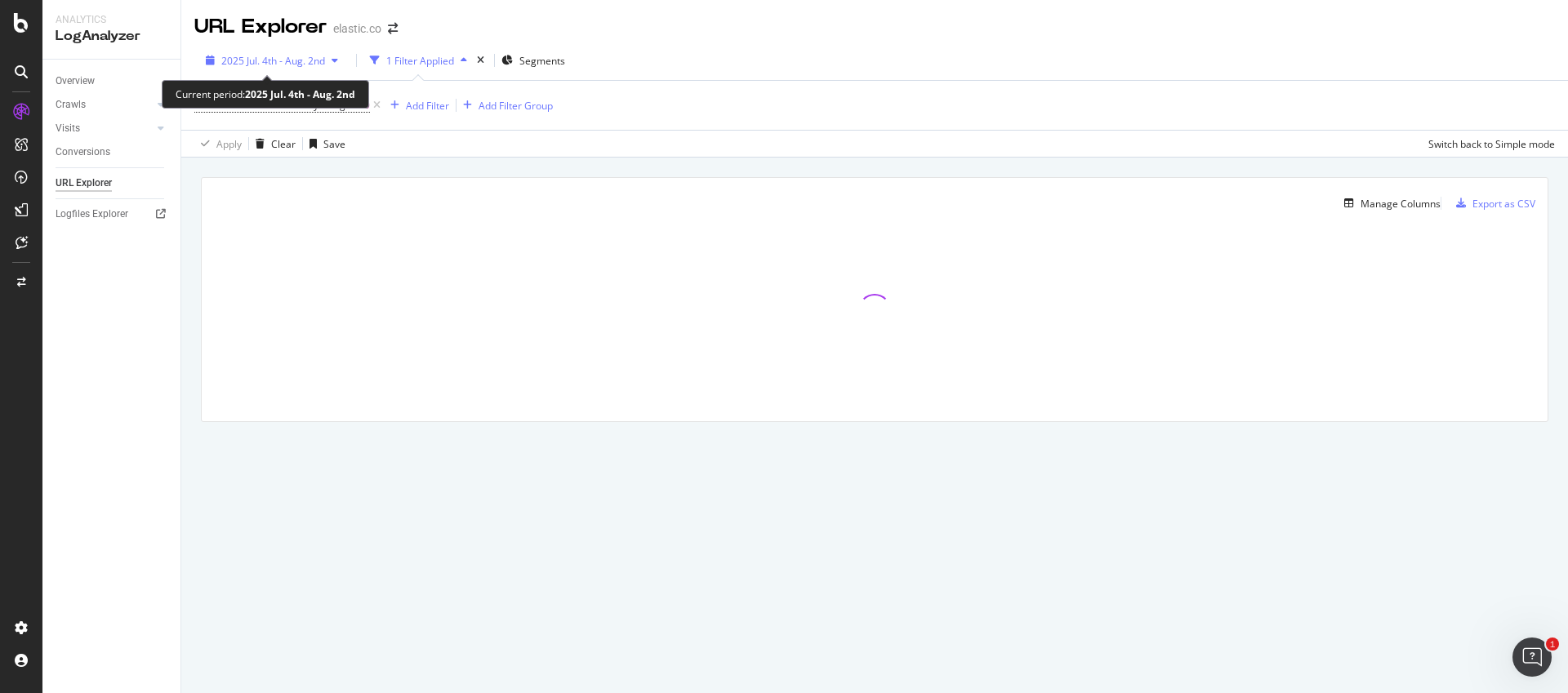 click at bounding box center [335, 60] 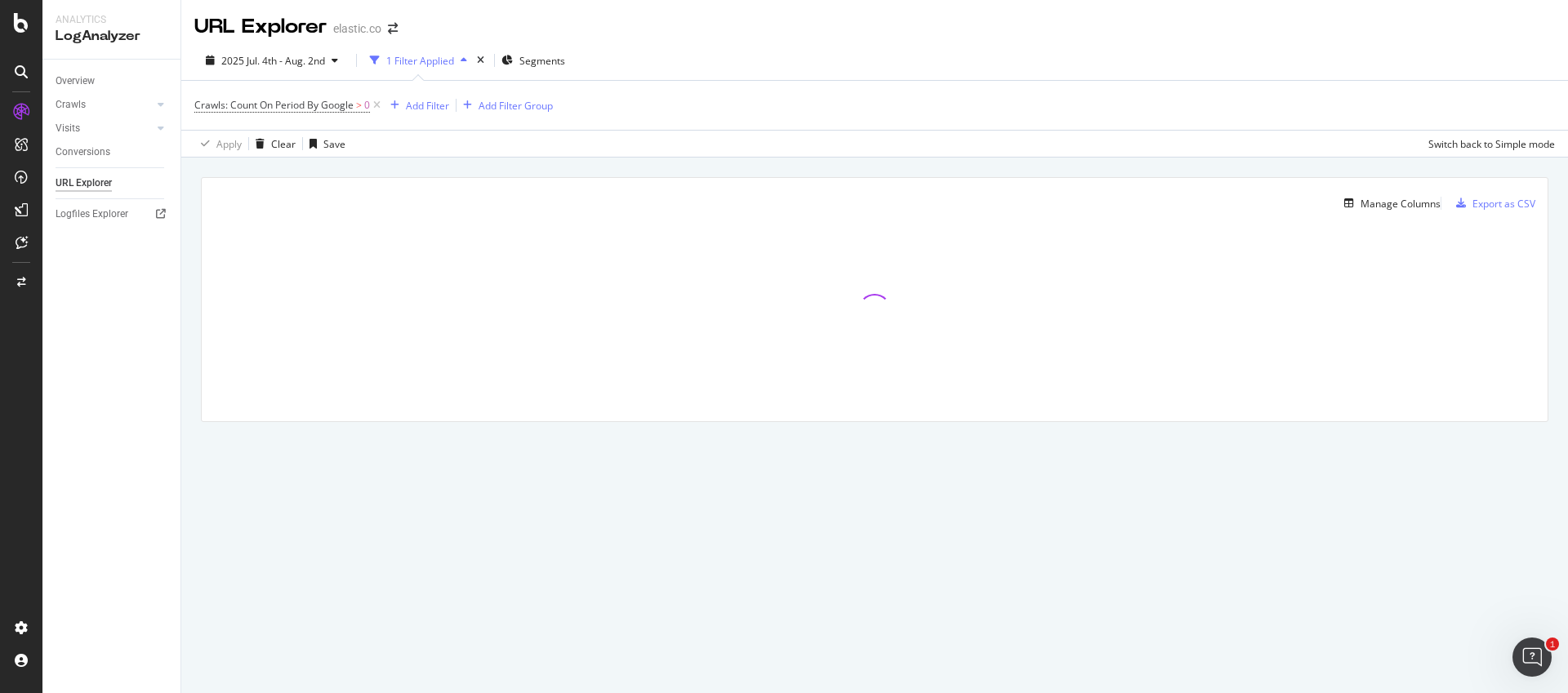 click on "2025 Jul. 4th - Aug. 2nd 1 Filter Applied Segments" at bounding box center (875, 64) 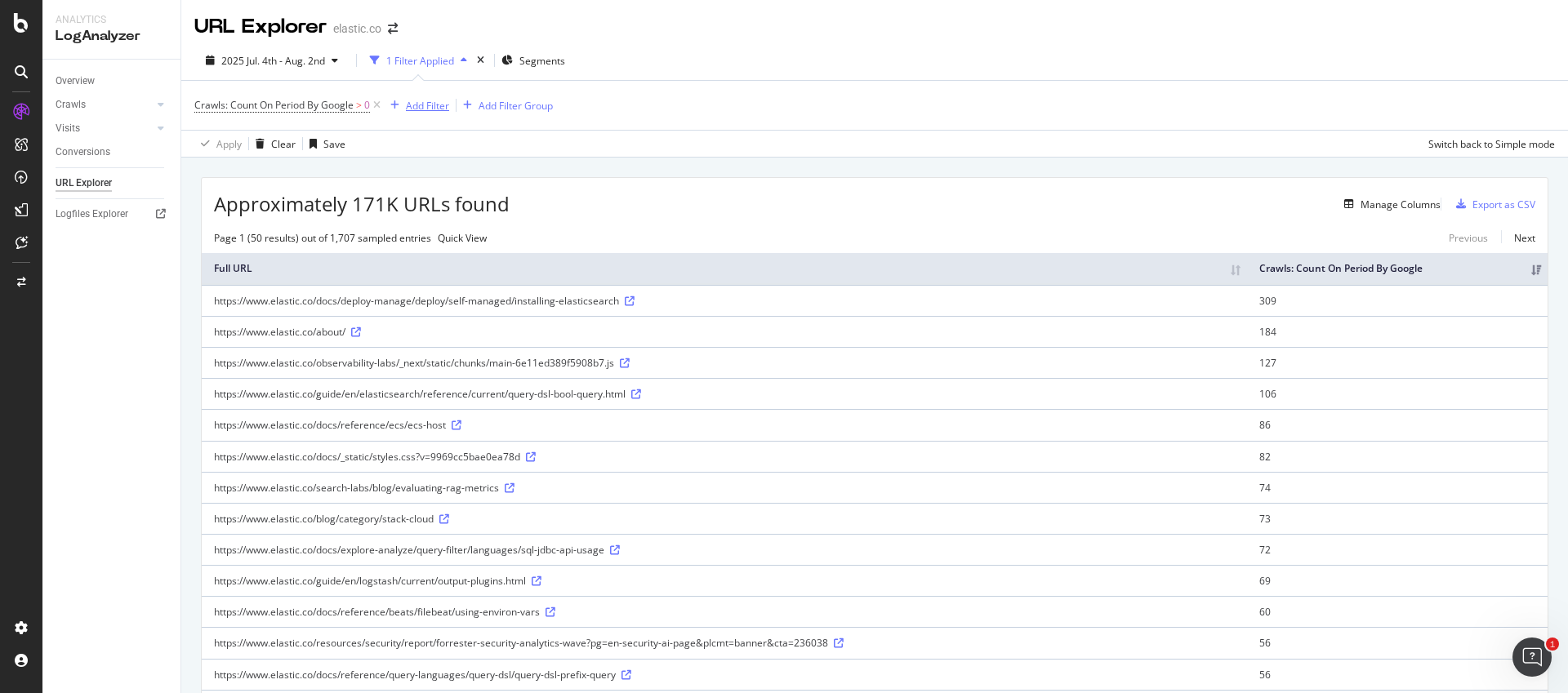 click on "Add Filter" at bounding box center [427, 105] 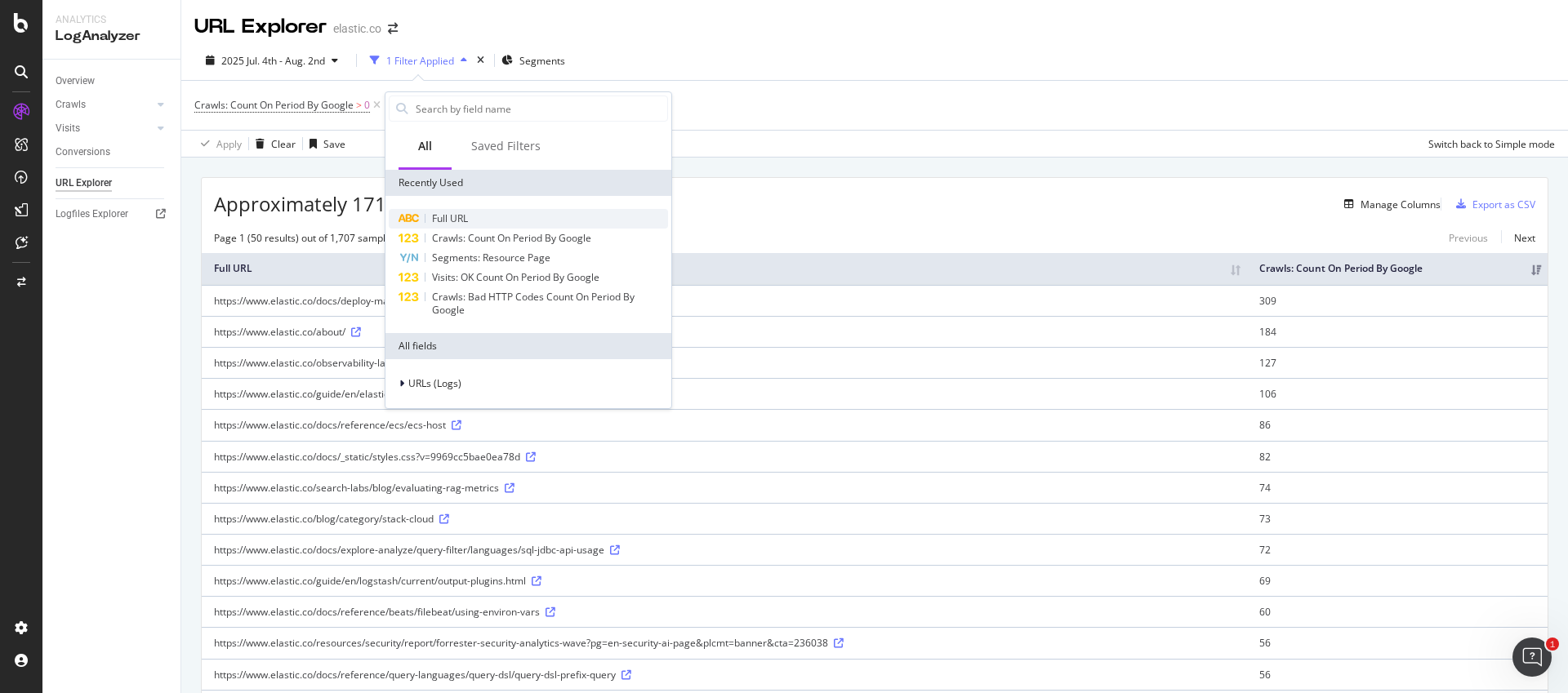 click on "Full URL" at bounding box center (450, 218) 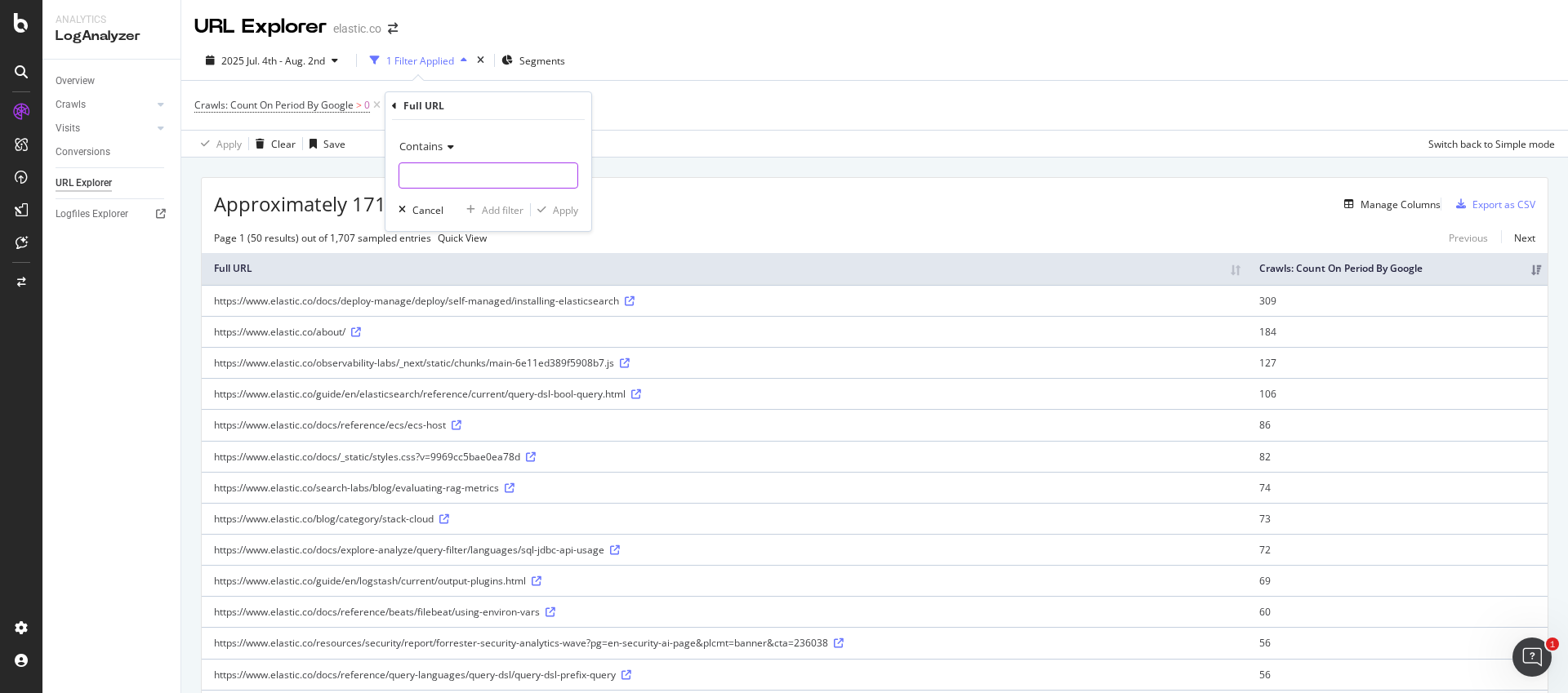 click at bounding box center (488, 175) 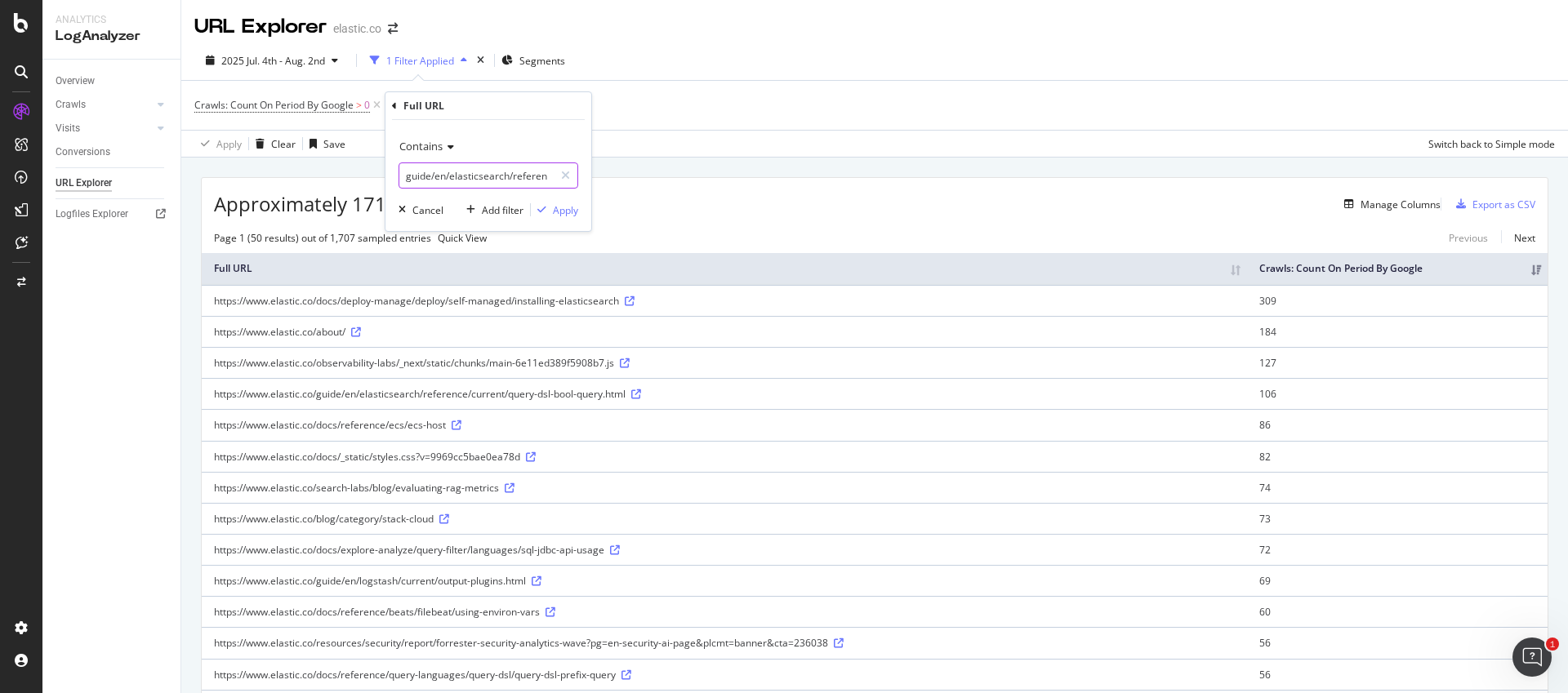 scroll, scrollTop: 0, scrollLeft: 105, axis: horizontal 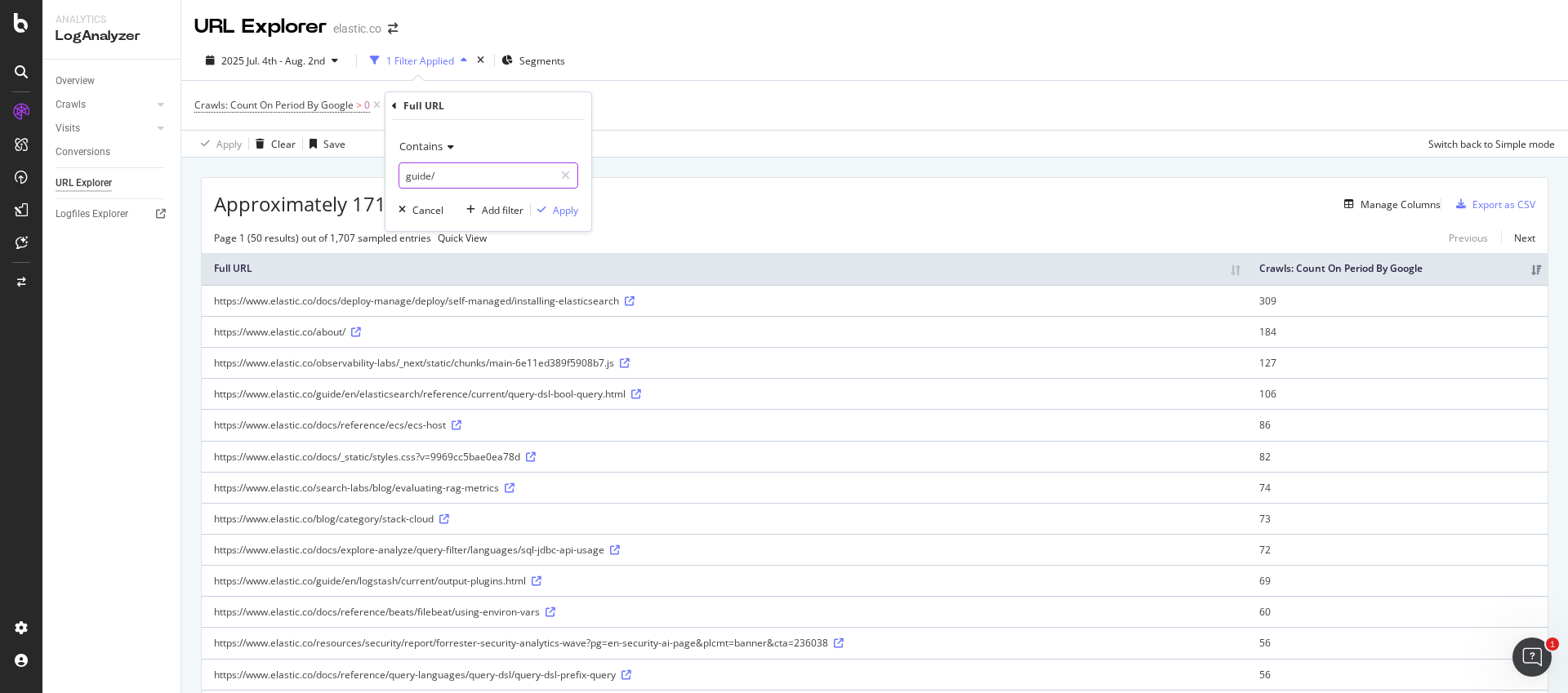 click on "guide/" at bounding box center (476, 175) 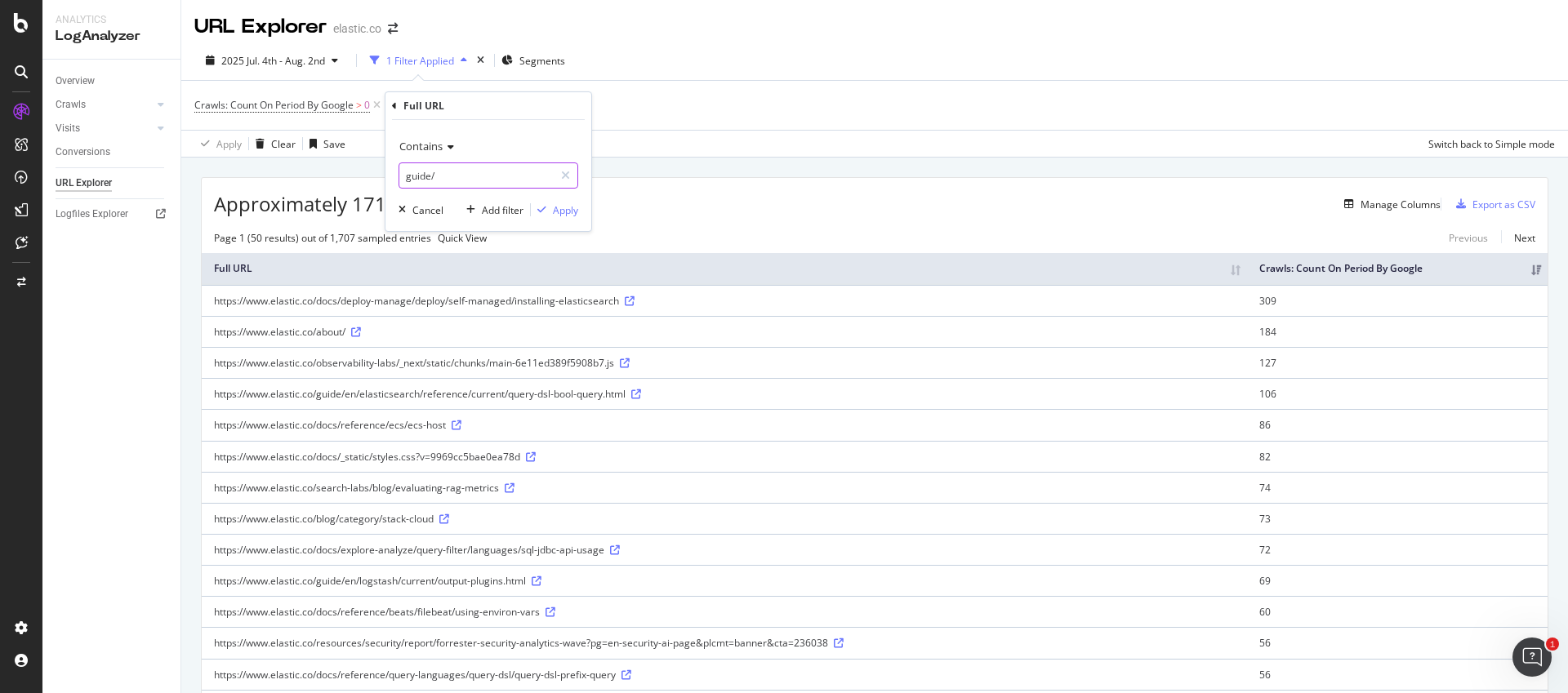 click on "guide/" at bounding box center [476, 175] 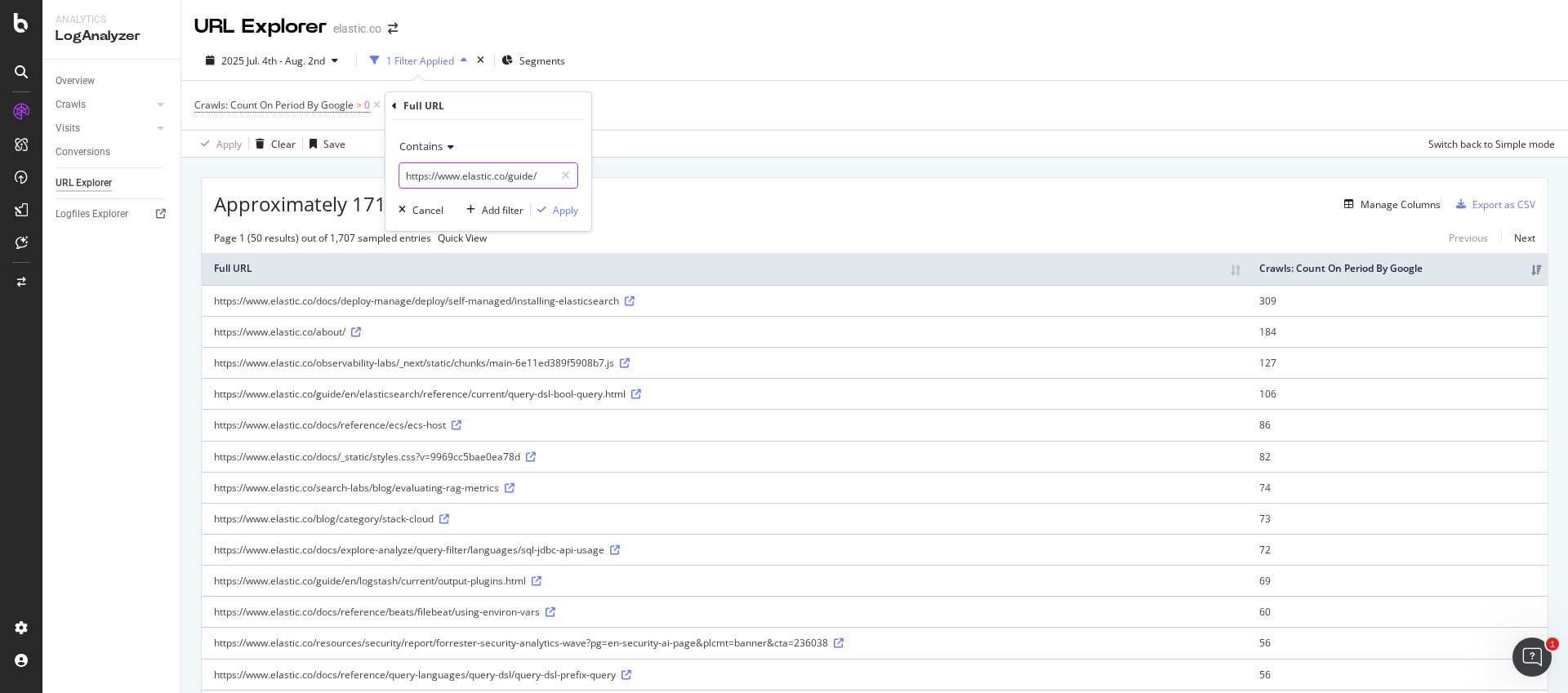 drag, startPoint x: 466, startPoint y: 176, endPoint x: 314, endPoint y: 176, distance: 152 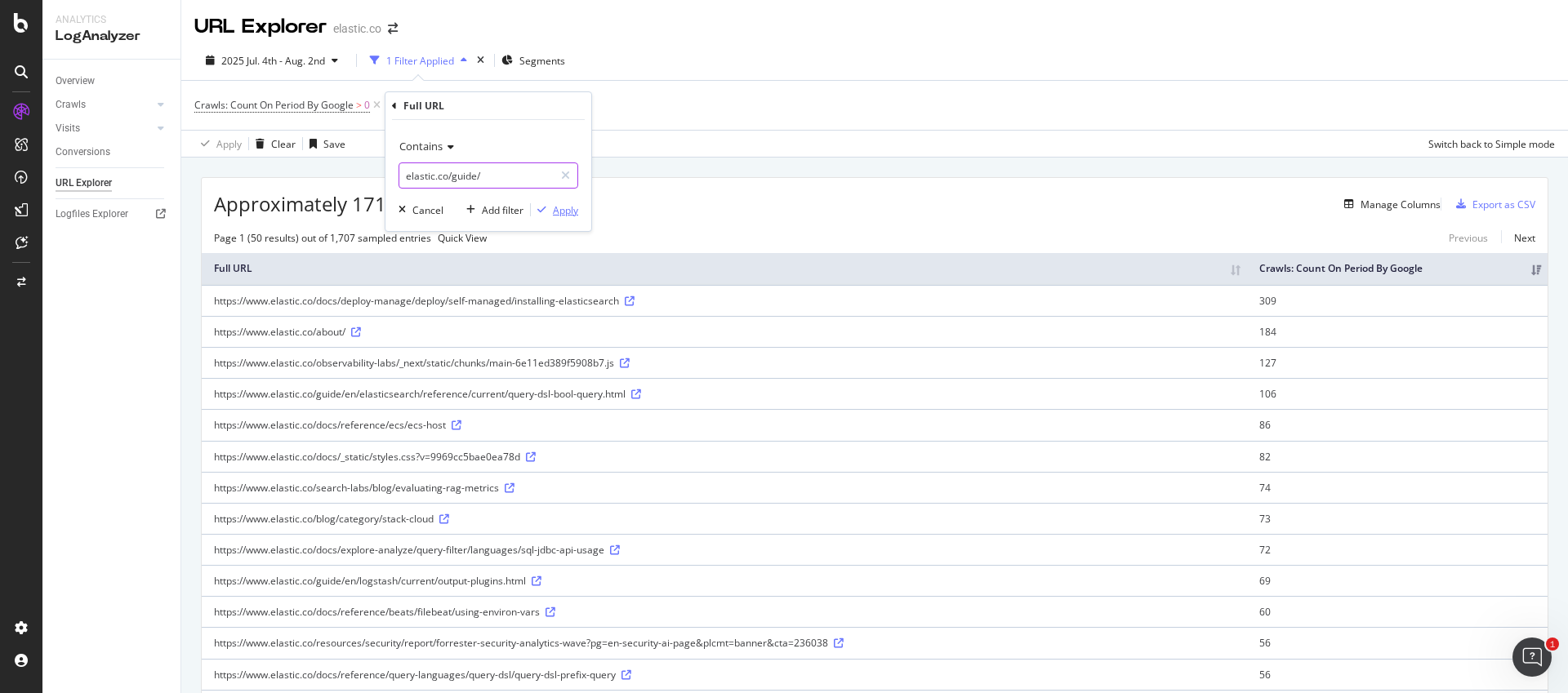 type on "elastic.co/guide/" 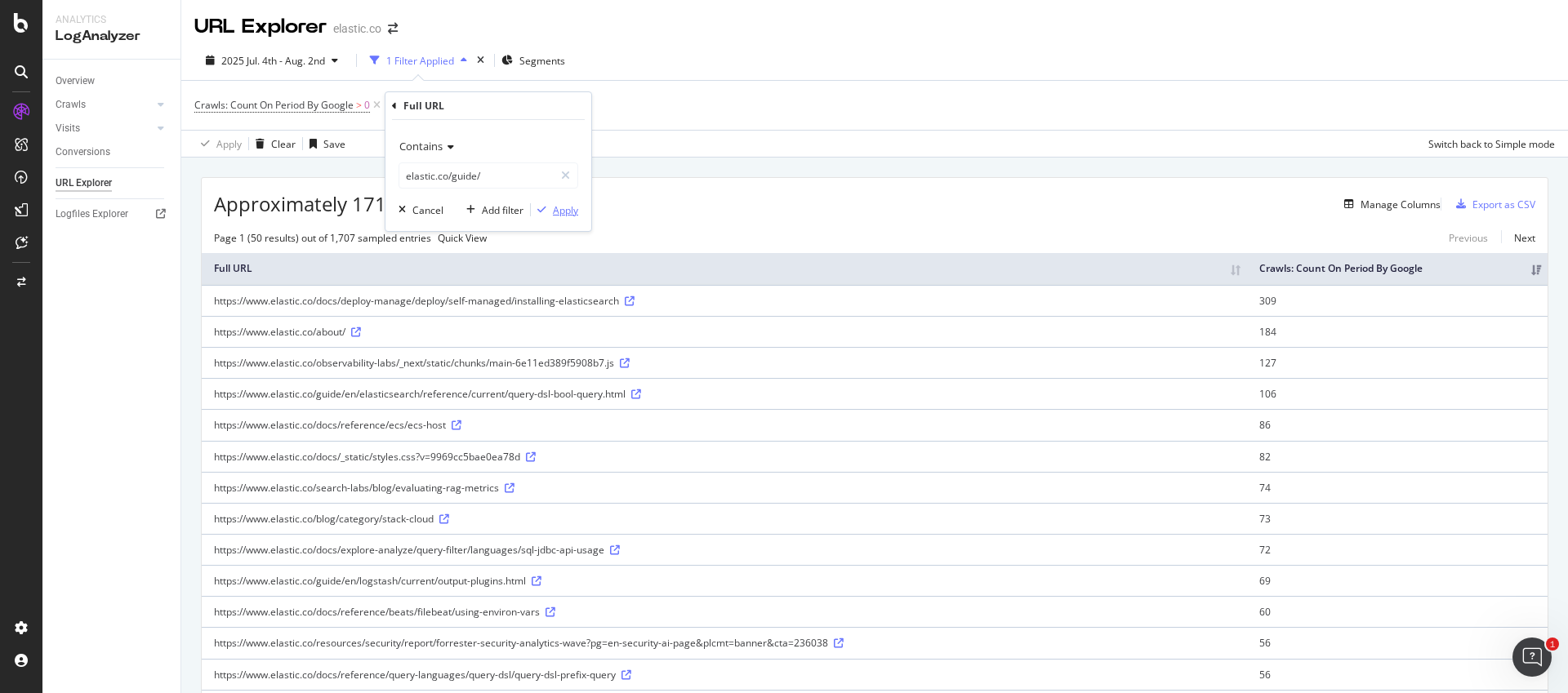 click on "Apply" at bounding box center [565, 210] 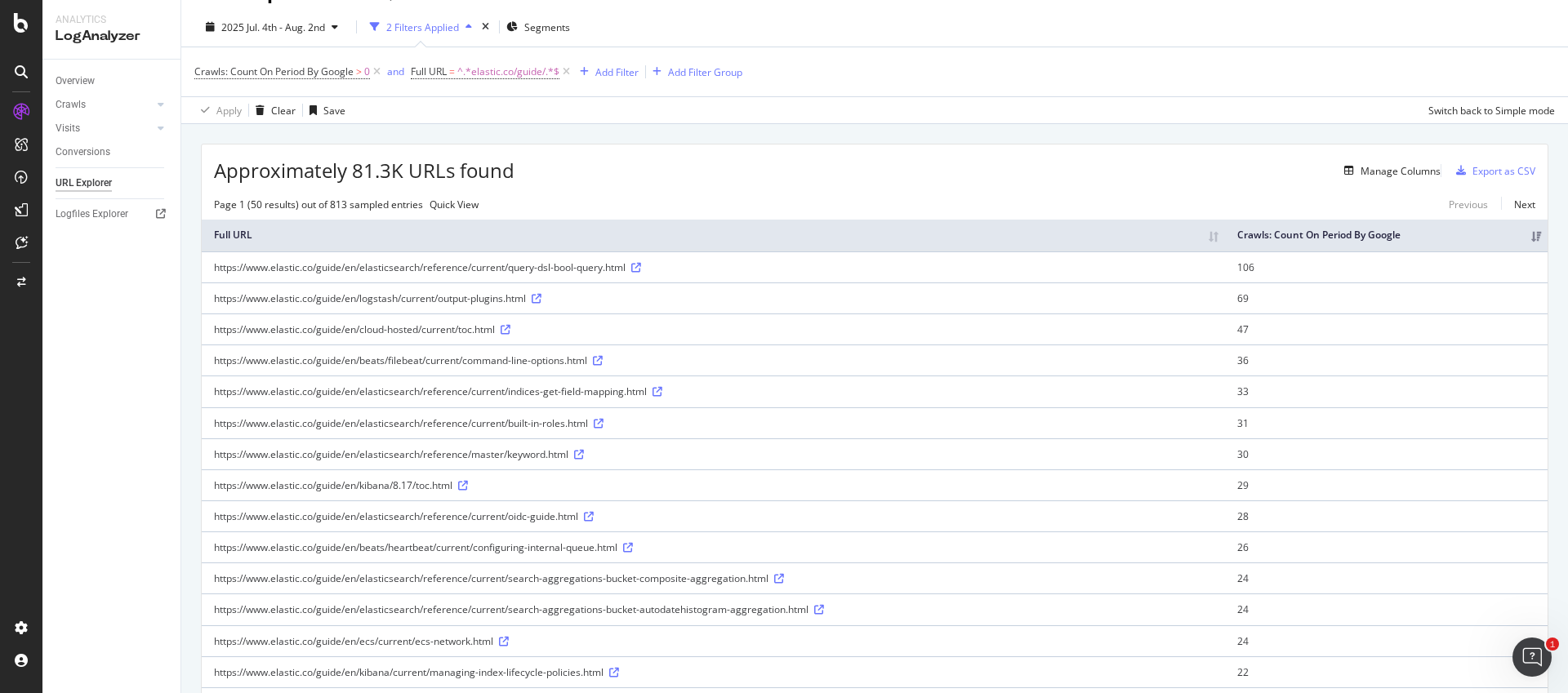 scroll, scrollTop: 0, scrollLeft: 0, axis: both 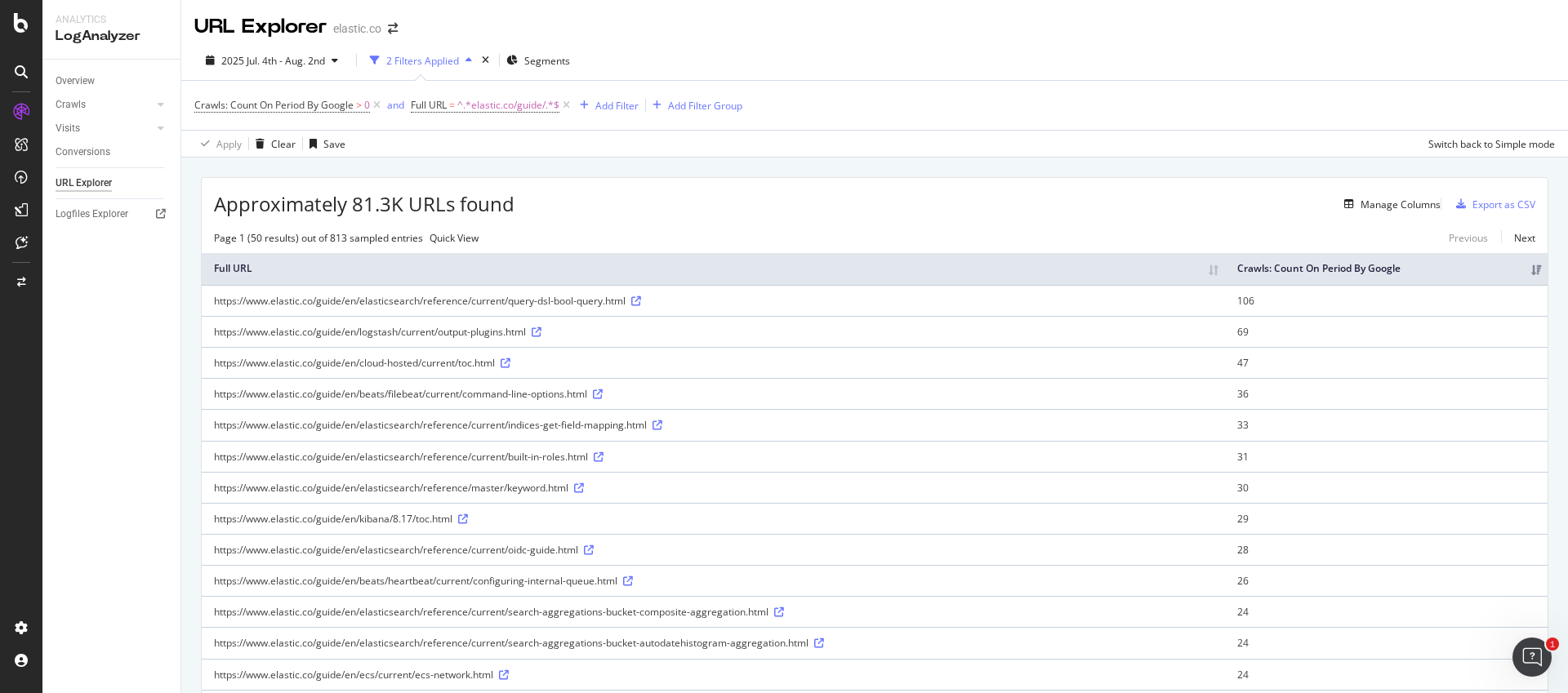 click on "Crawls: Count On Period By Google" at bounding box center [1386, 269] 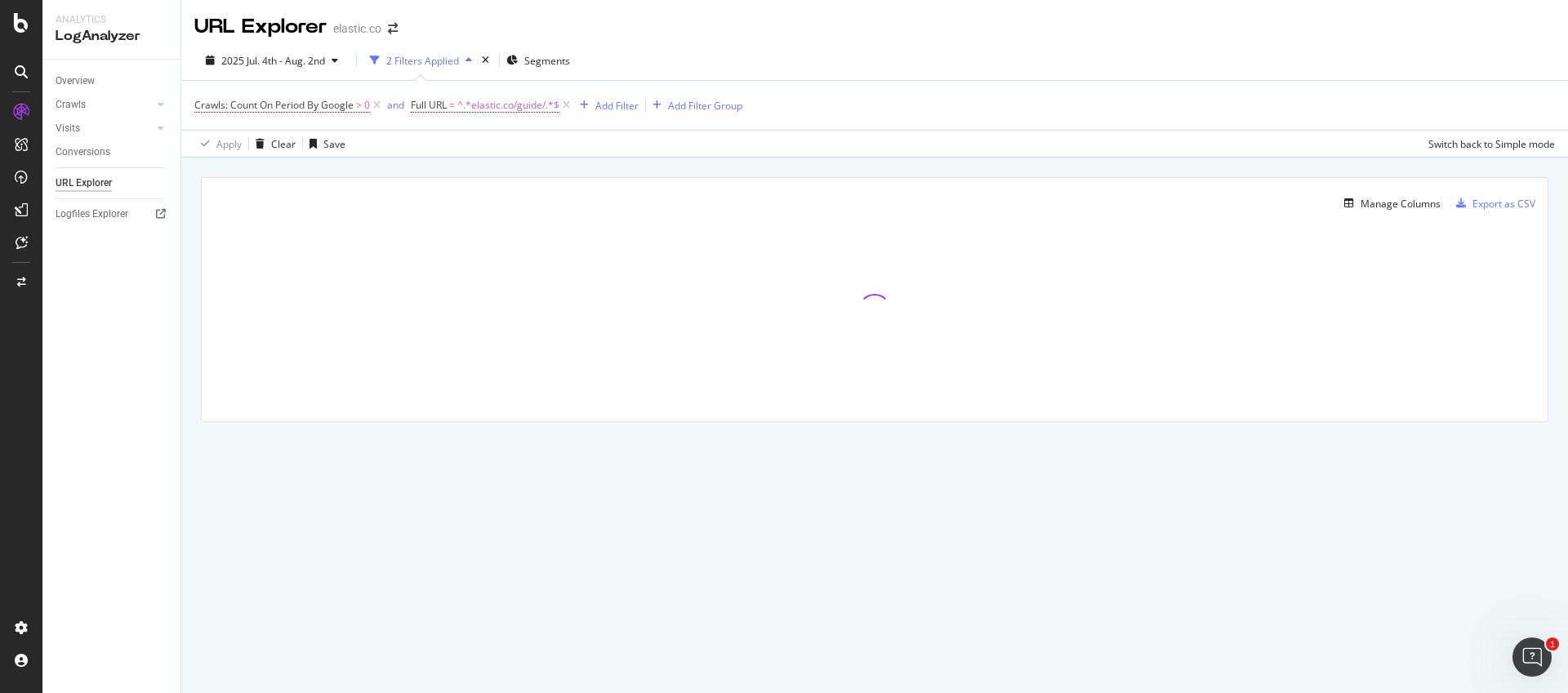 click at bounding box center [875, 310] 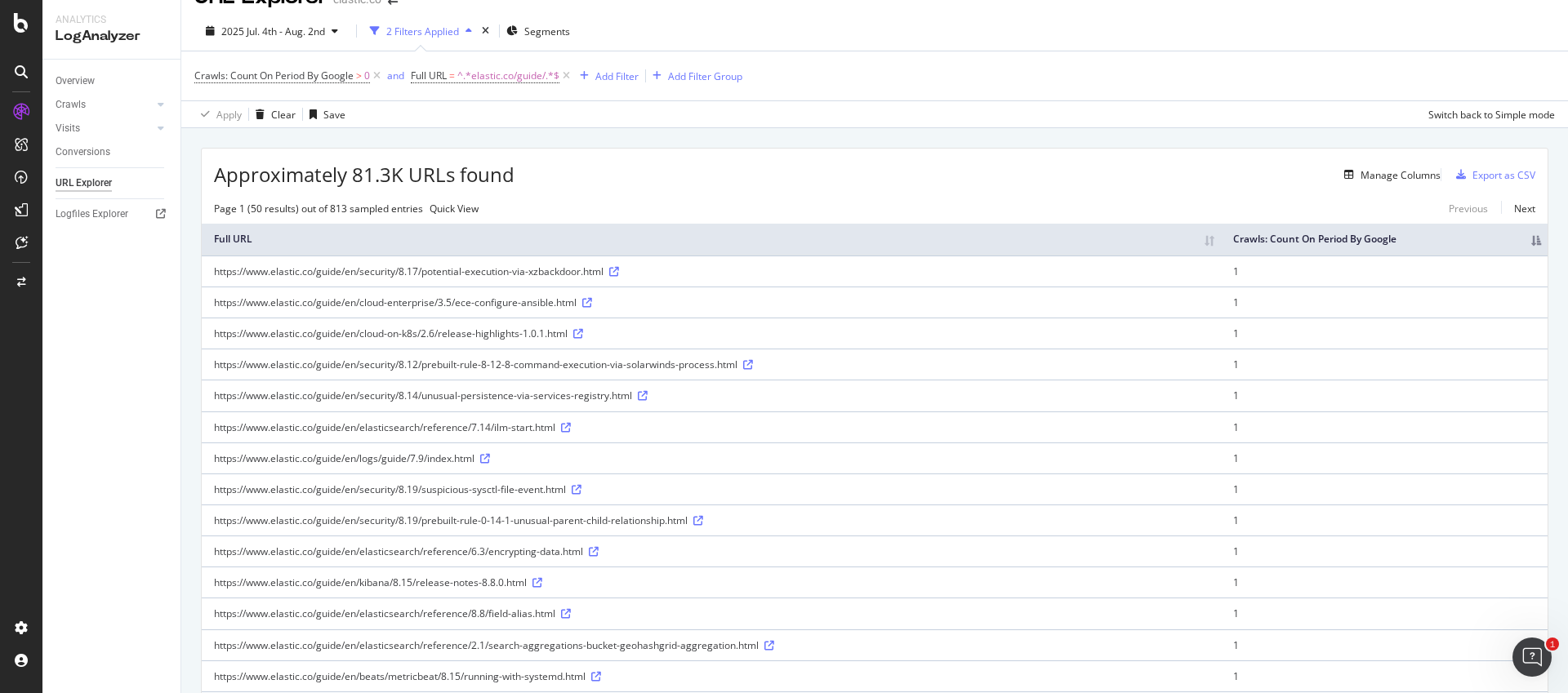 scroll, scrollTop: 0, scrollLeft: 0, axis: both 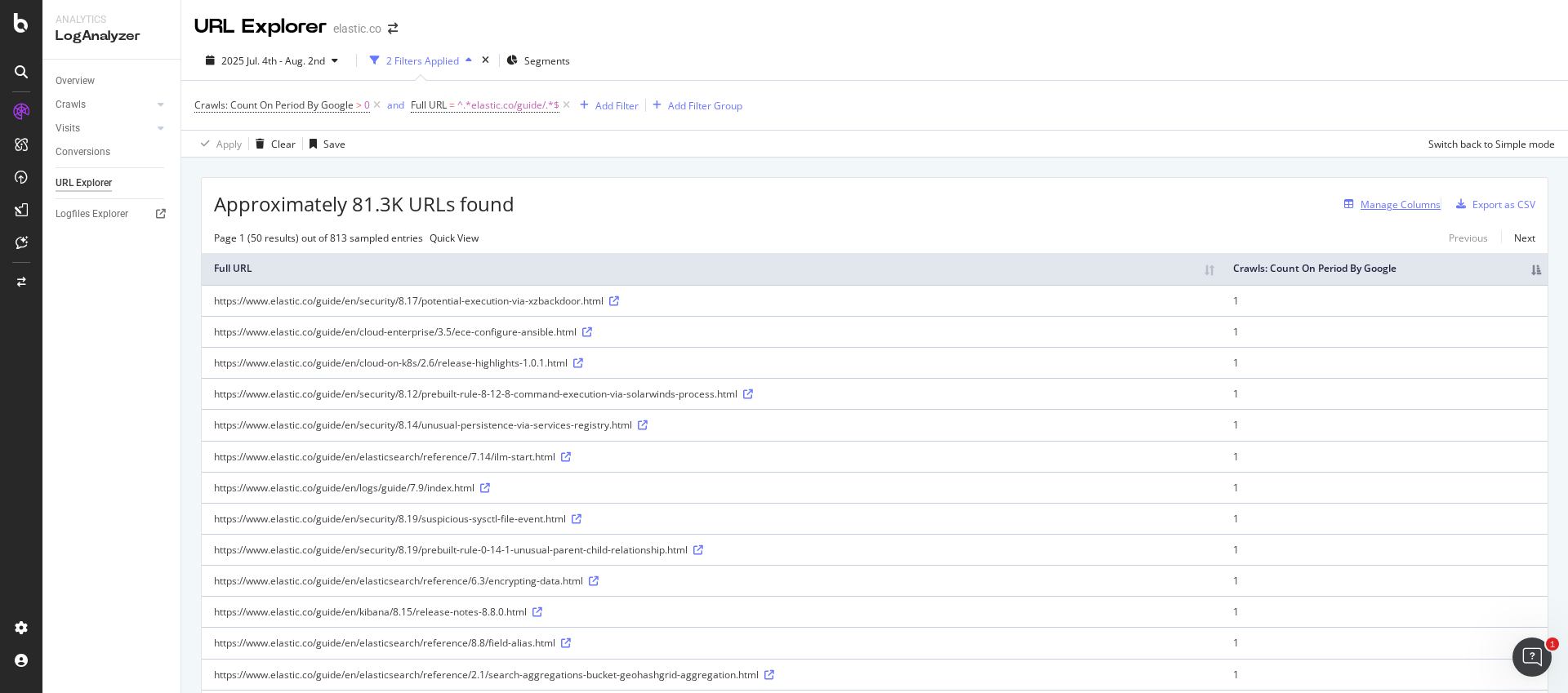 click on "Manage Columns" at bounding box center [1401, 204] 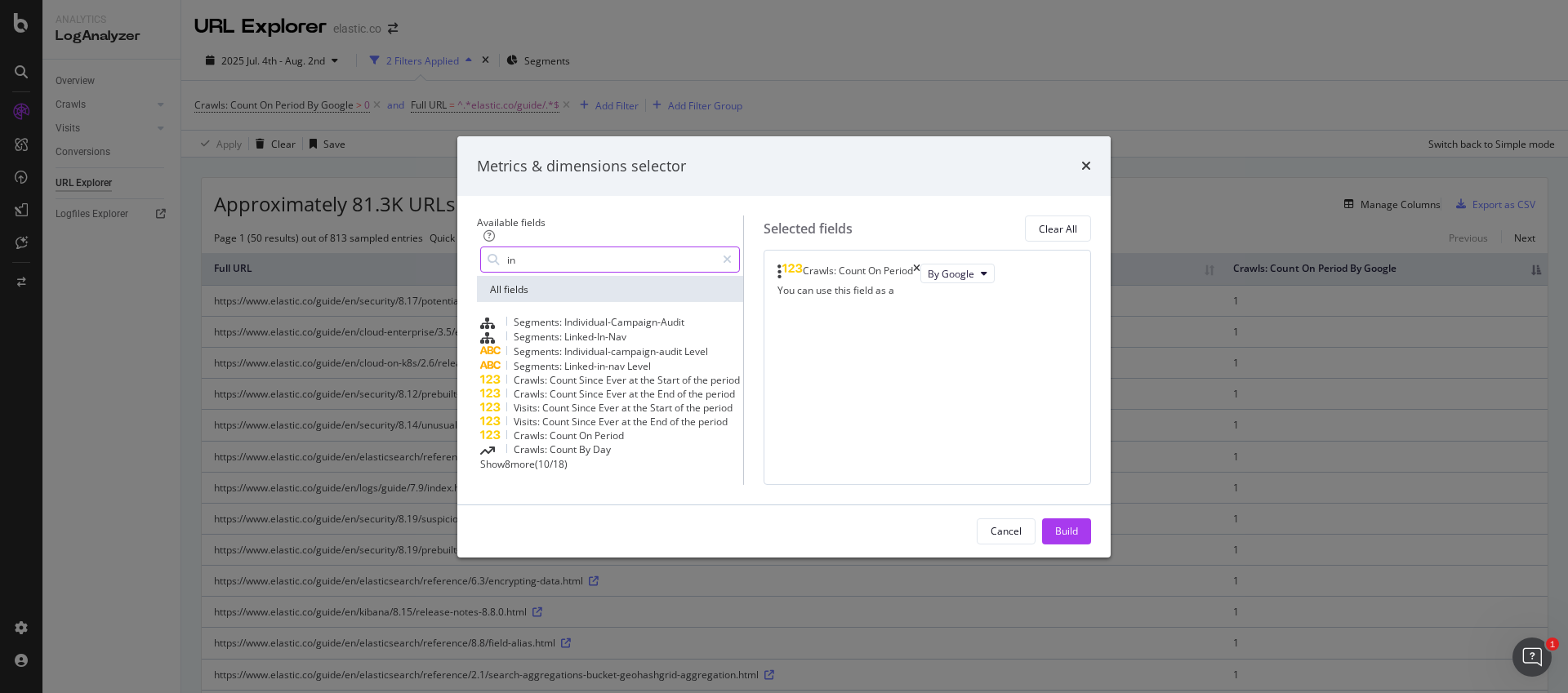 type on "i" 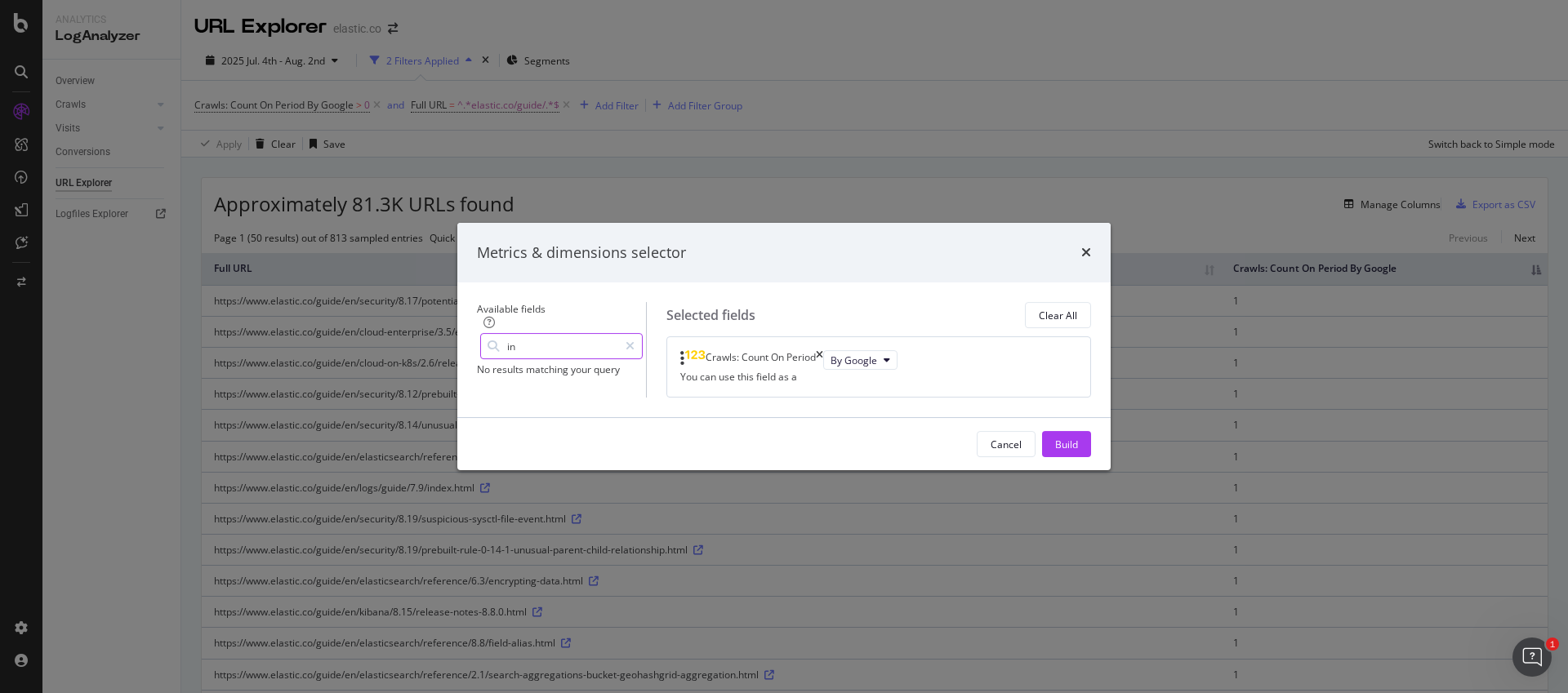type on "i" 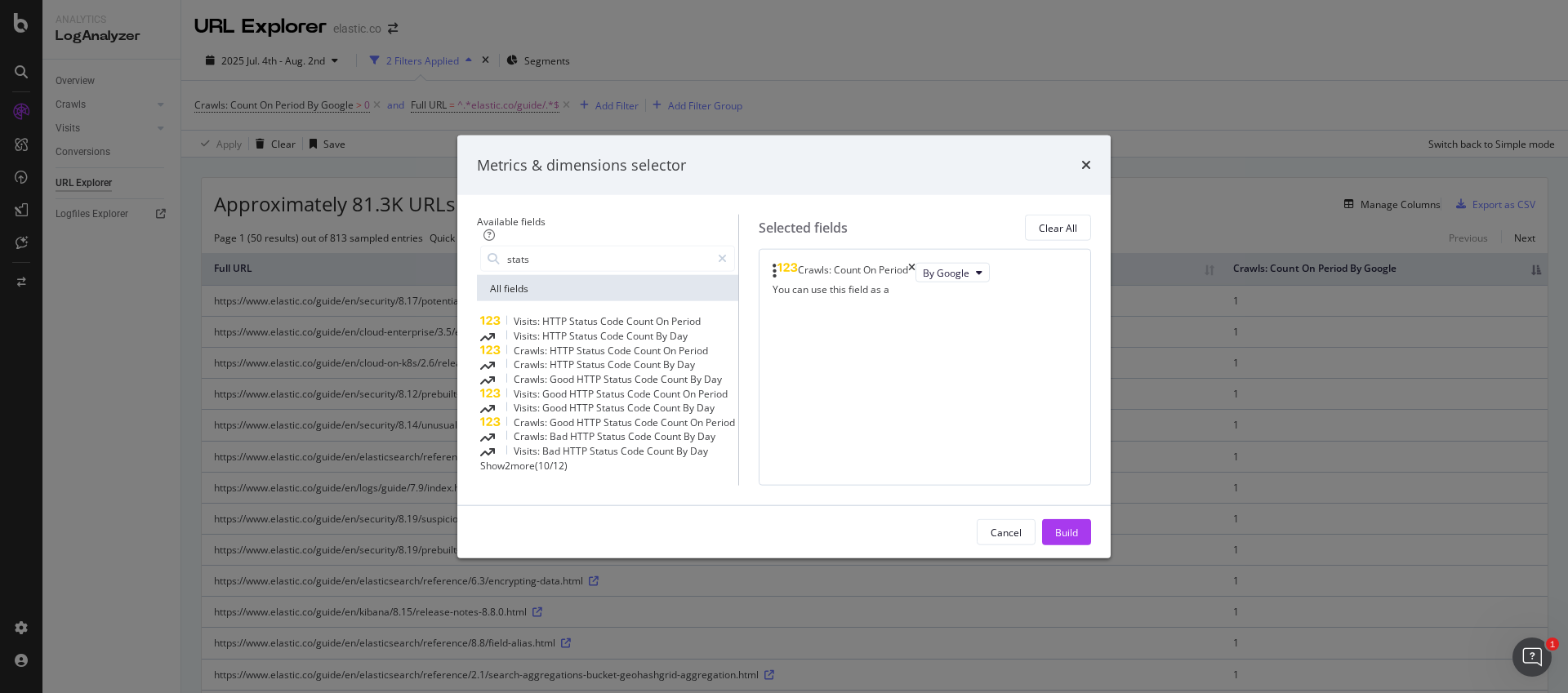 type on "stats" 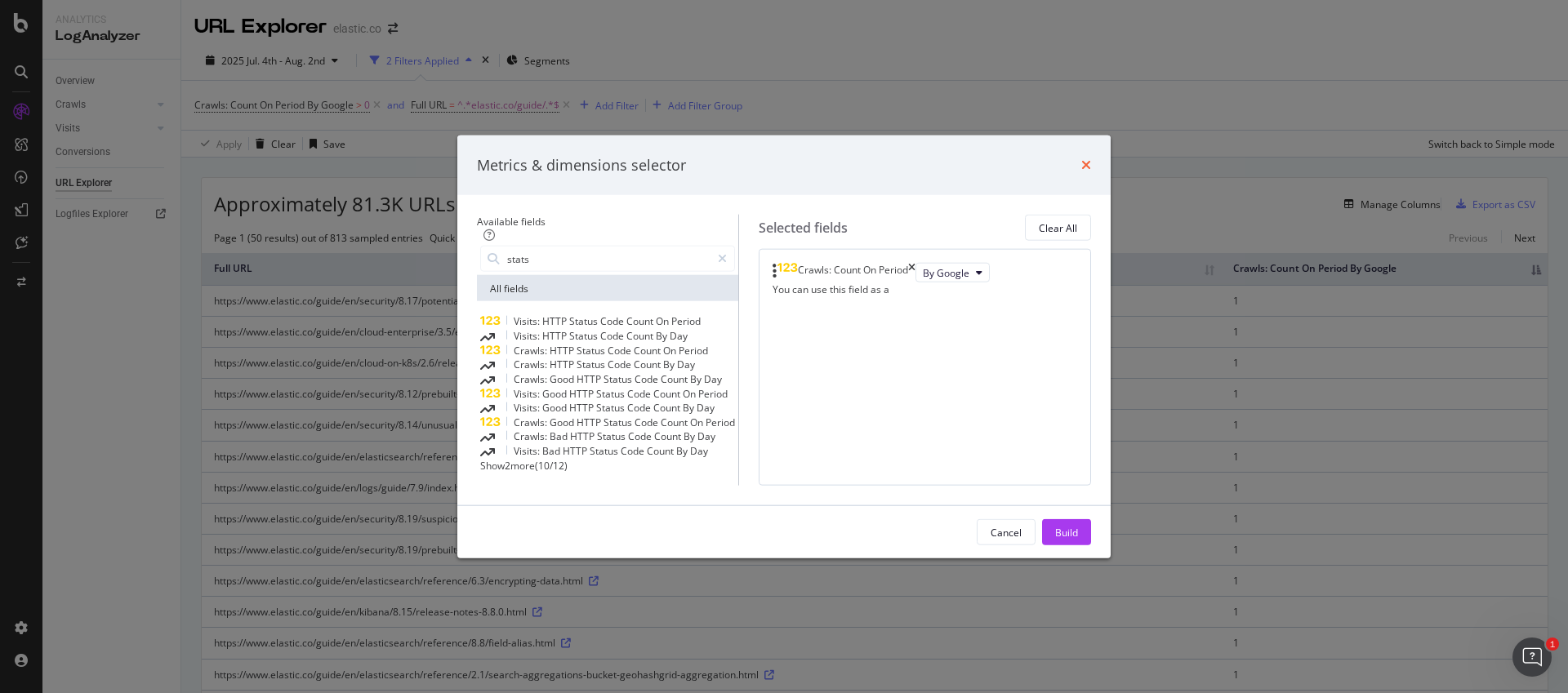 click at bounding box center (1086, 165) 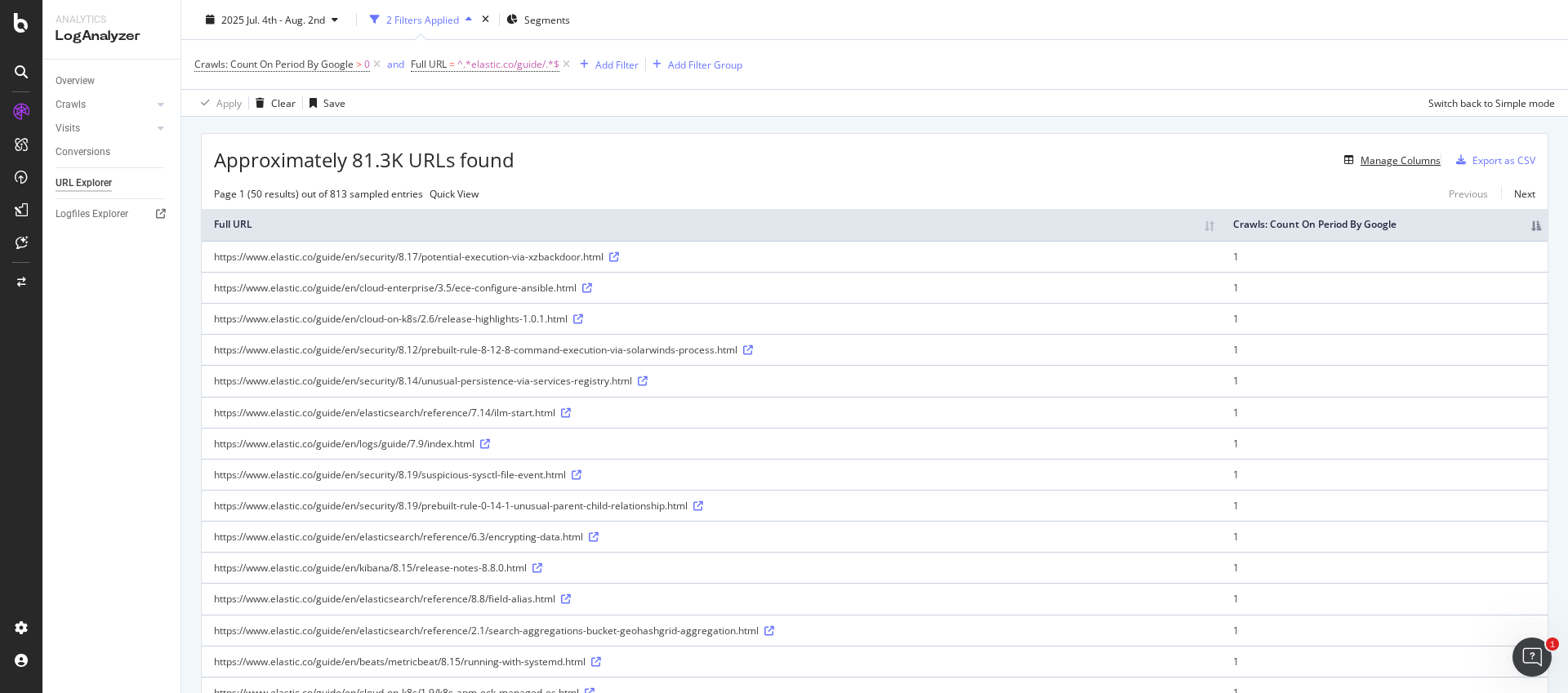 scroll, scrollTop: 0, scrollLeft: 0, axis: both 